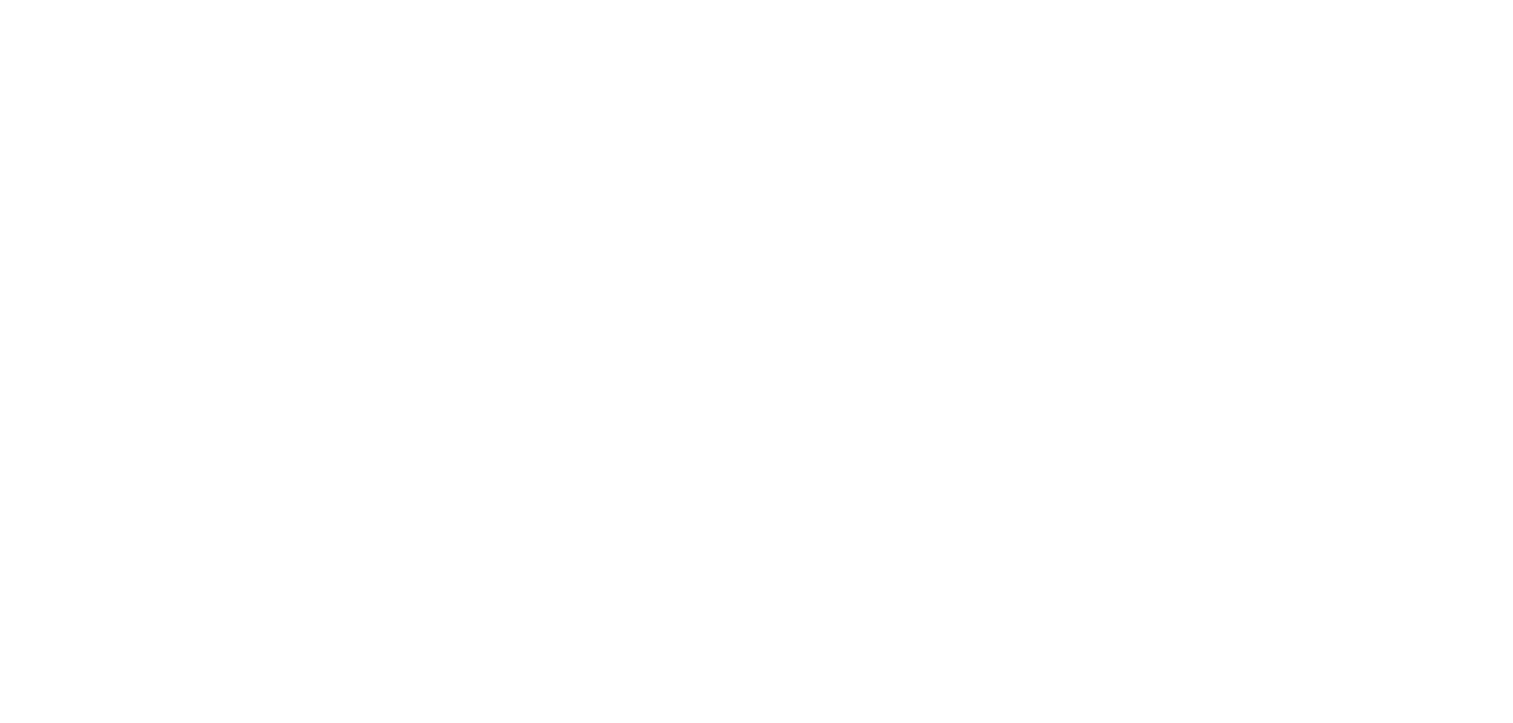 scroll, scrollTop: 0, scrollLeft: 0, axis: both 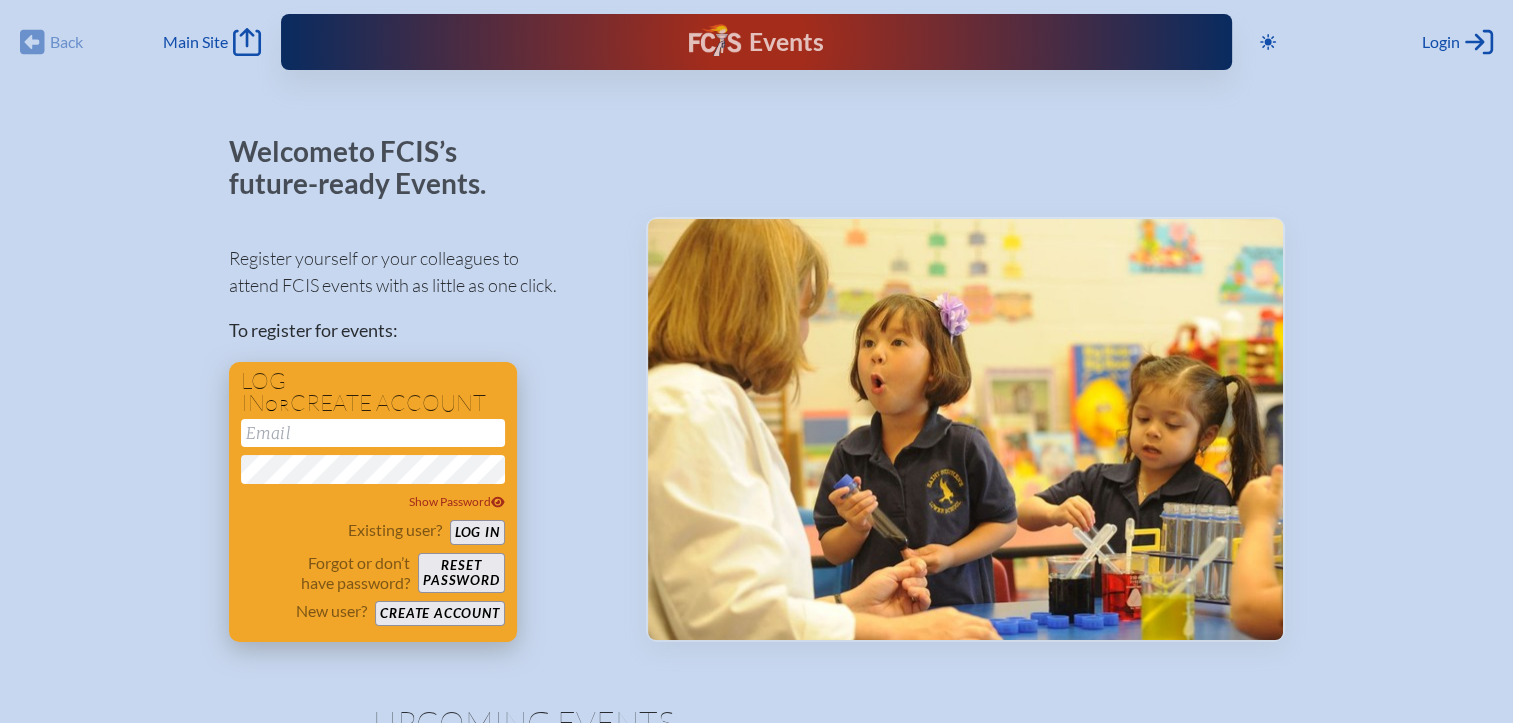 type on "[EMAIL_ADDRESS][DOMAIN_NAME]" 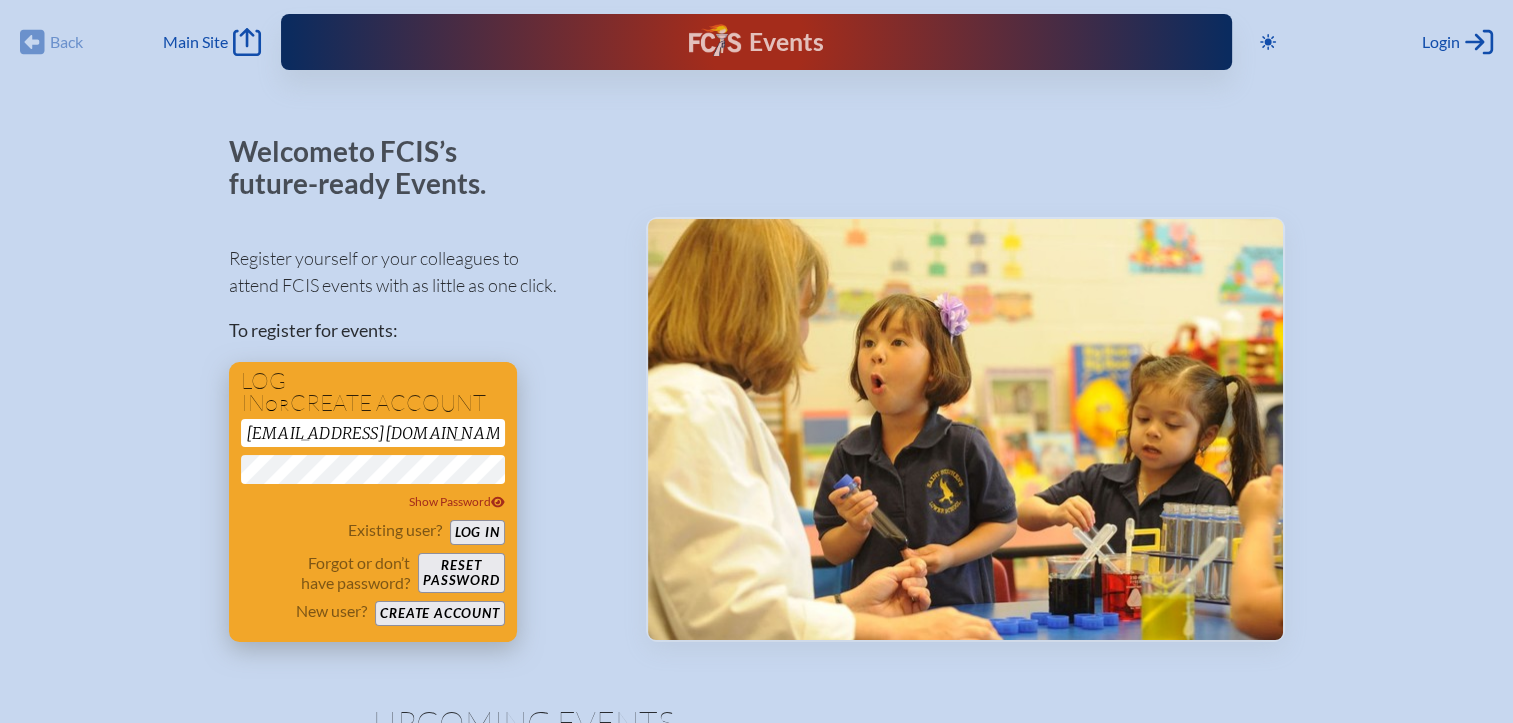 click on "Log in" at bounding box center (477, 532) 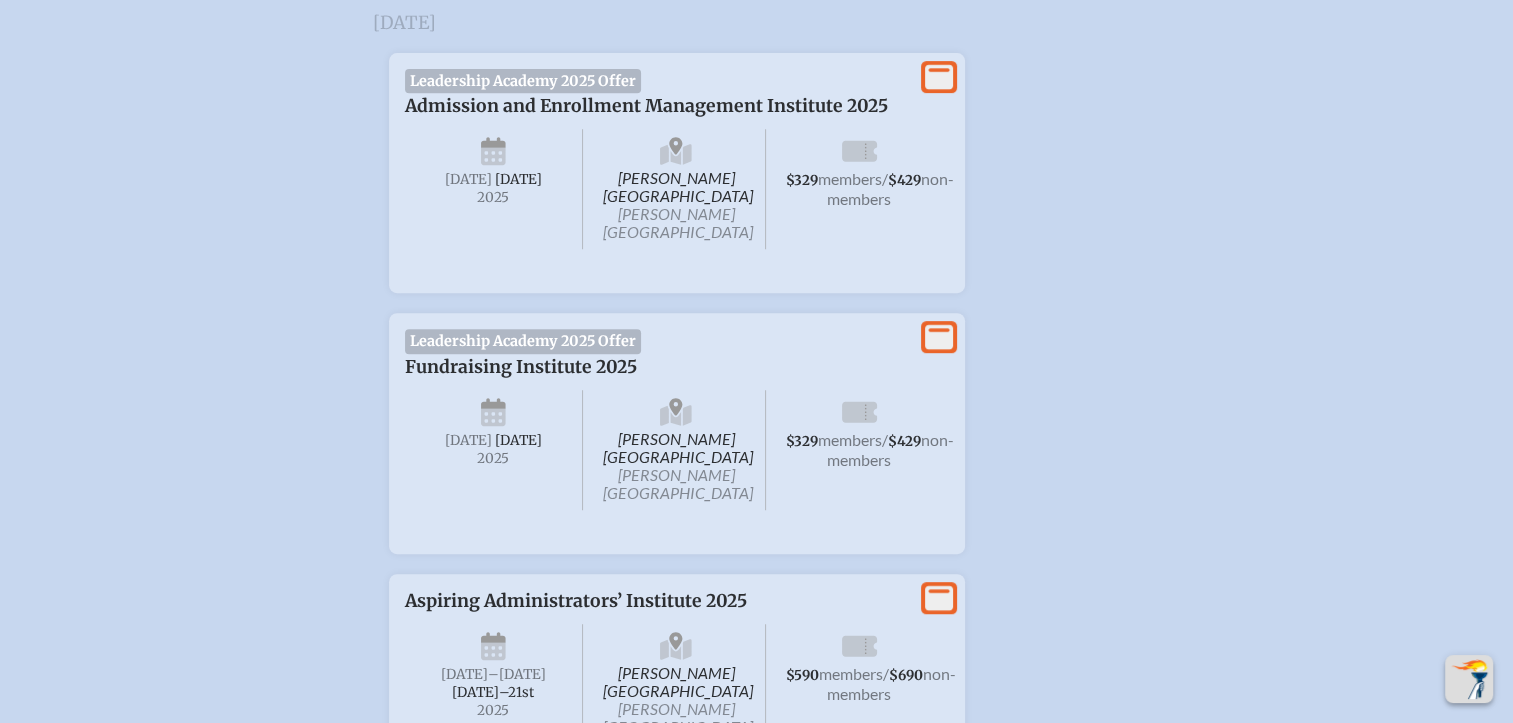 scroll, scrollTop: 860, scrollLeft: 0, axis: vertical 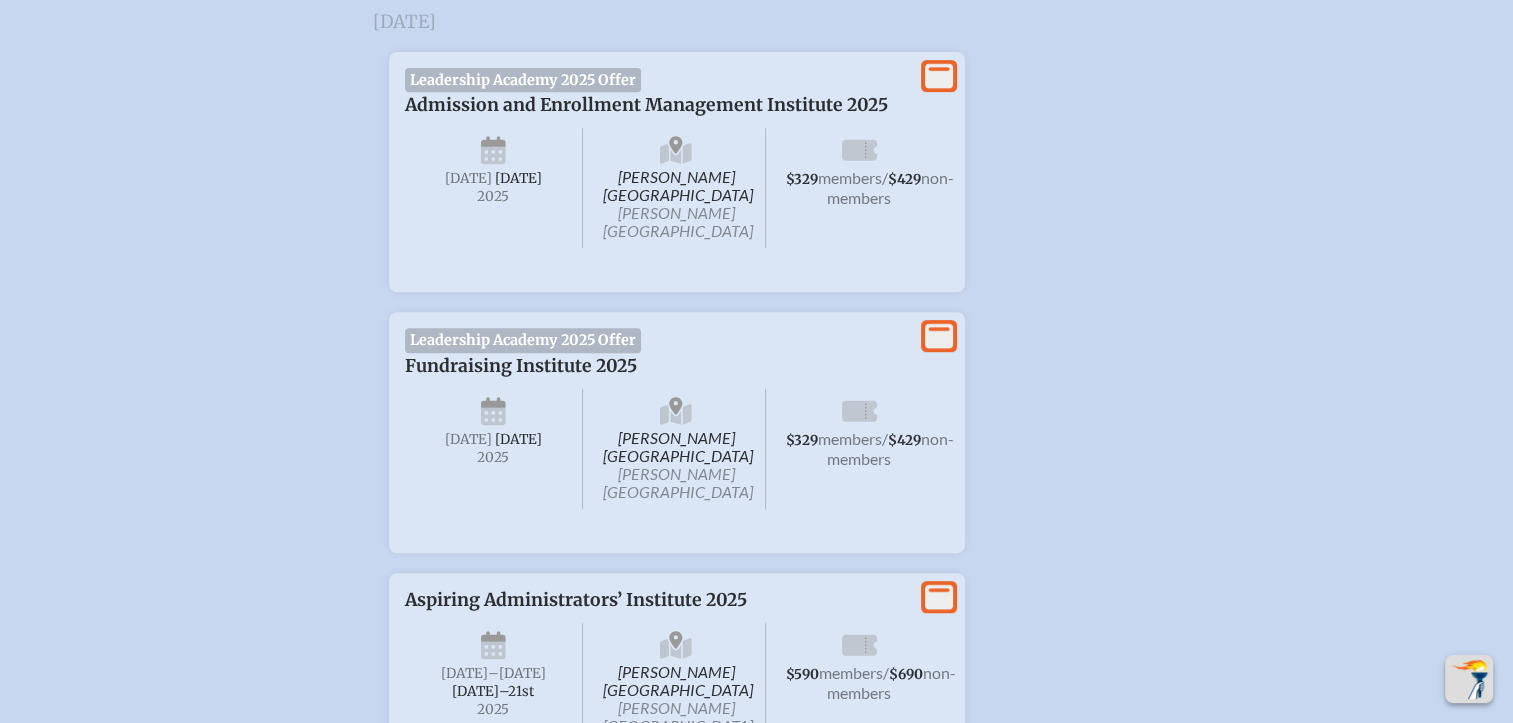 click on "Leadership Academy 2025 Offer" at bounding box center (523, 340) 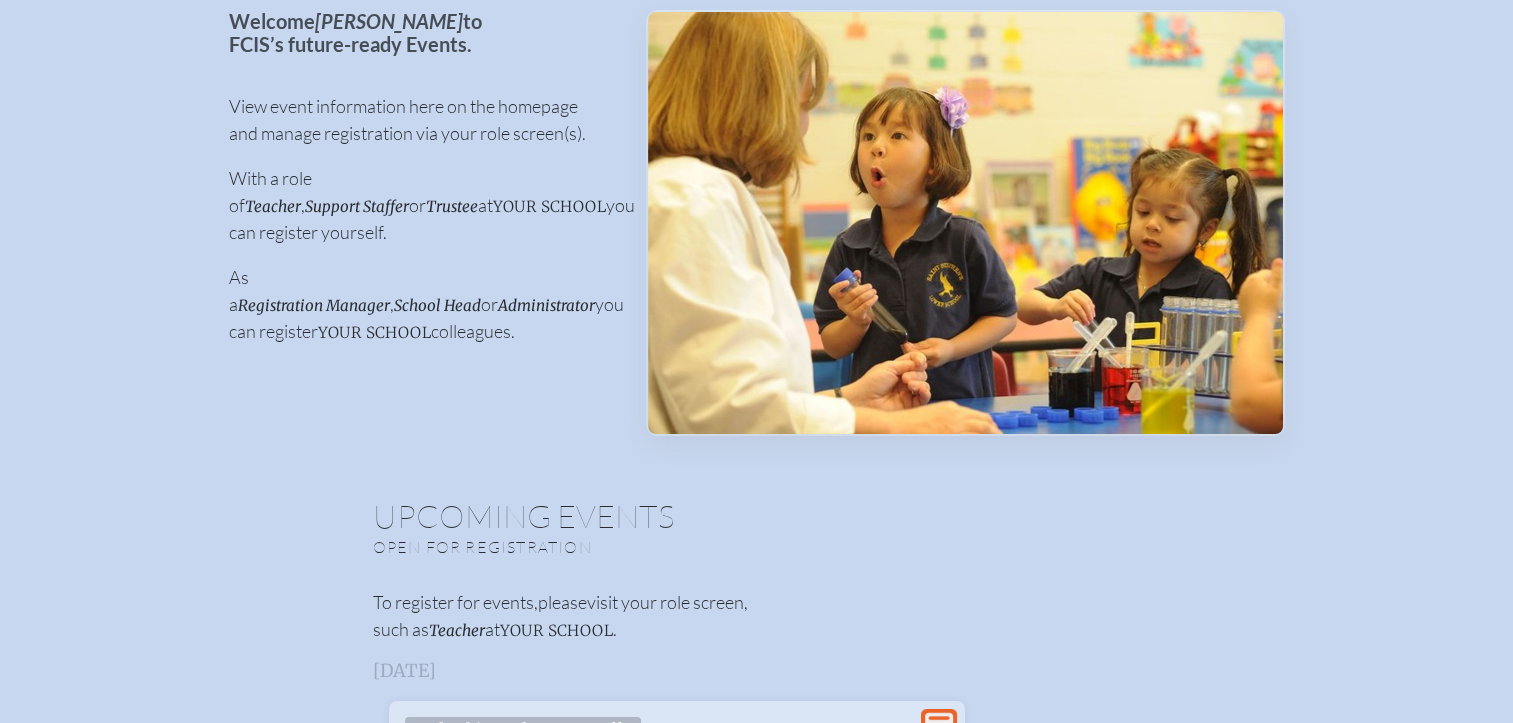 scroll, scrollTop: 0, scrollLeft: 0, axis: both 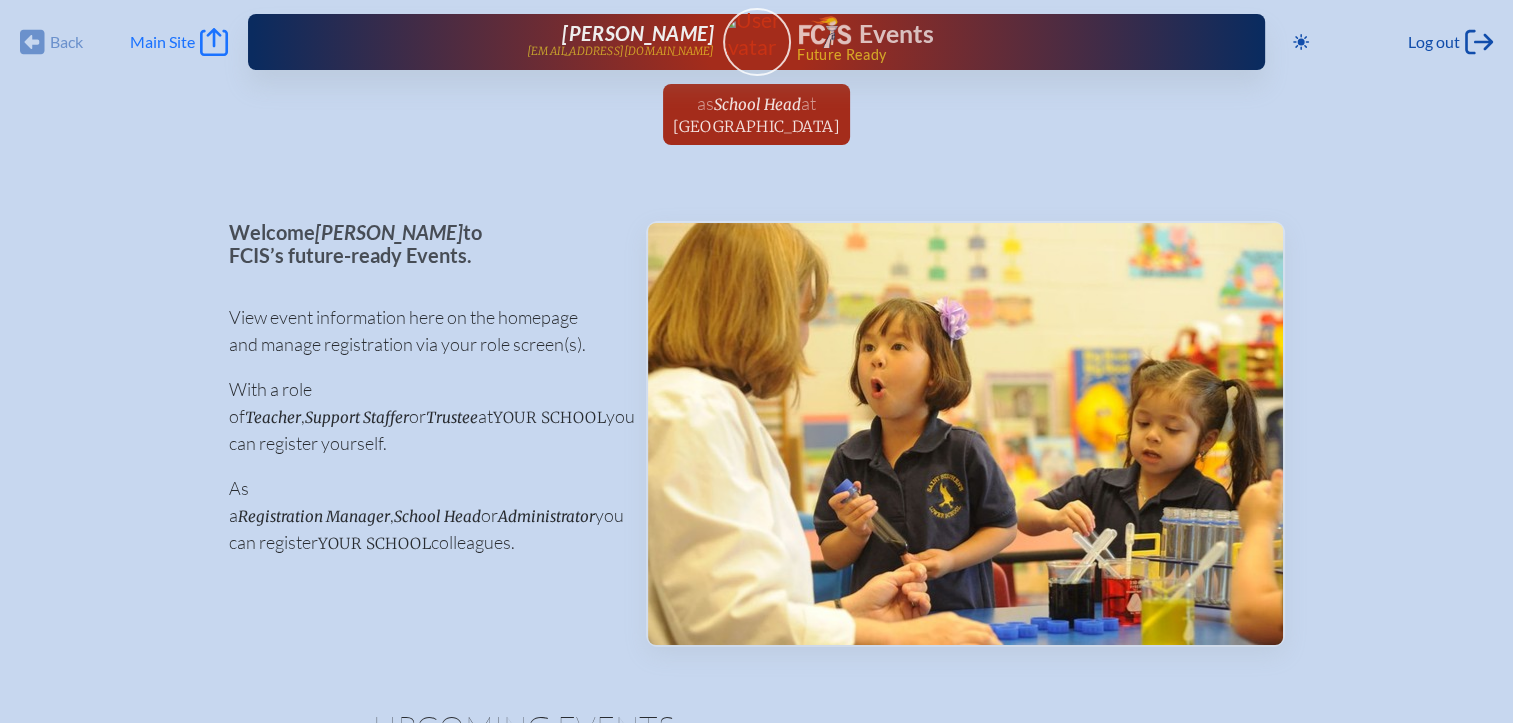 click on "Main Site" at bounding box center [162, 42] 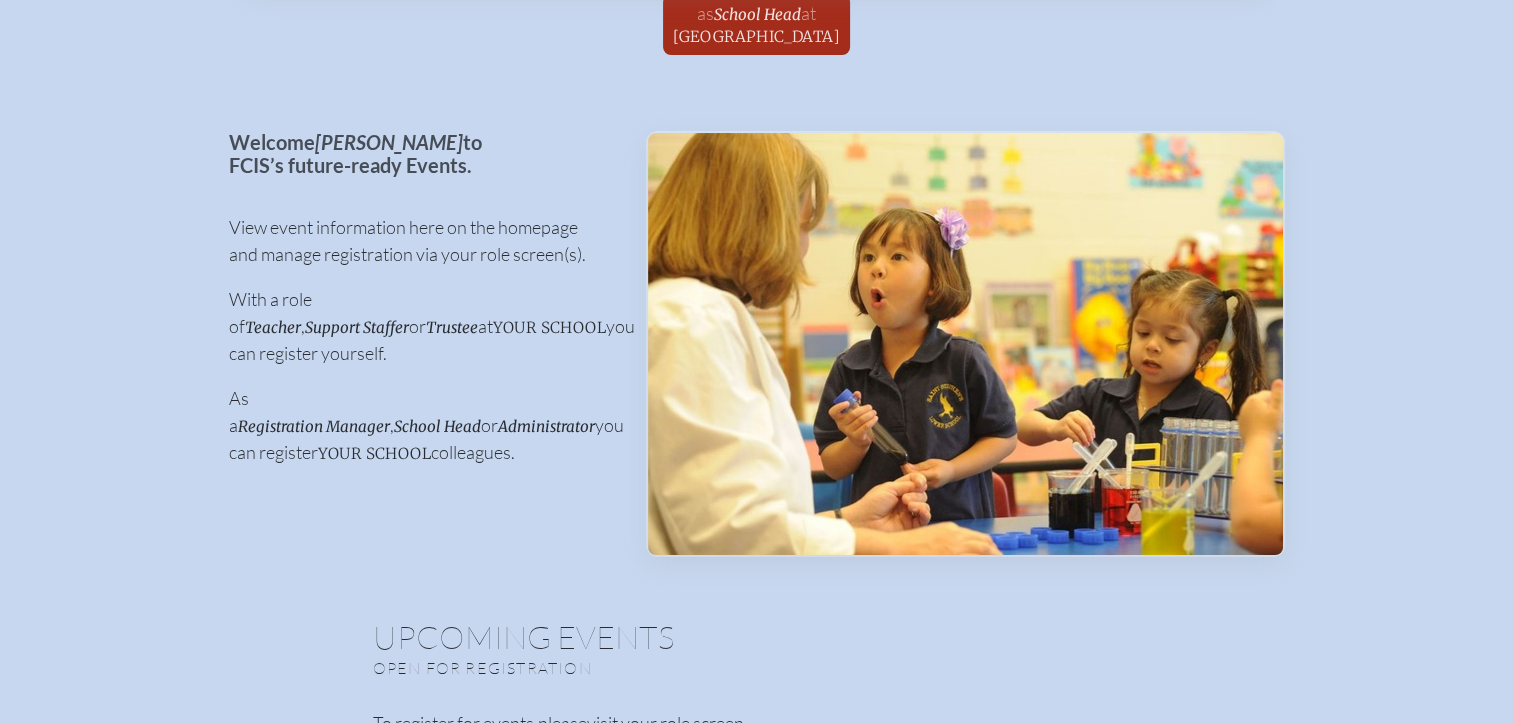 scroll, scrollTop: 0, scrollLeft: 0, axis: both 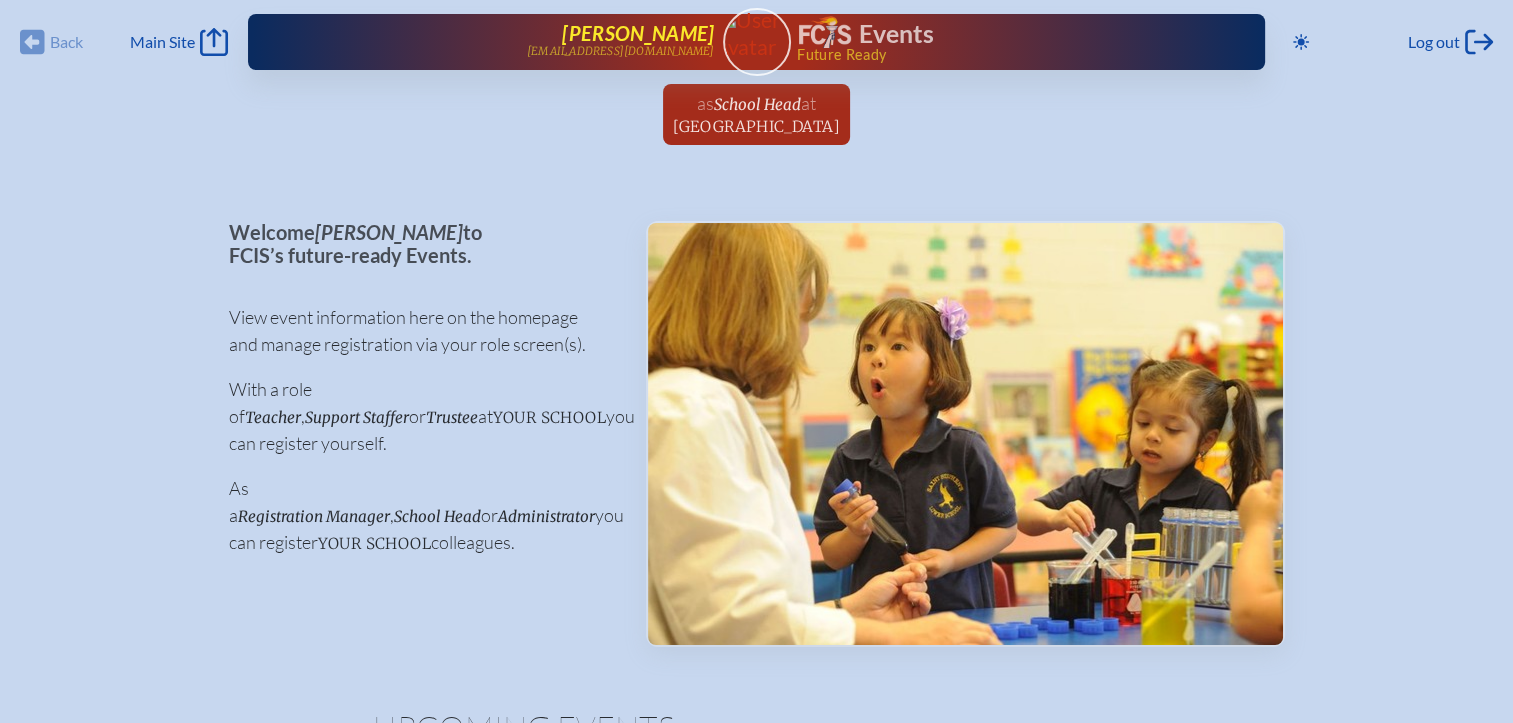 click on "[PERSON_NAME]" at bounding box center (638, 33) 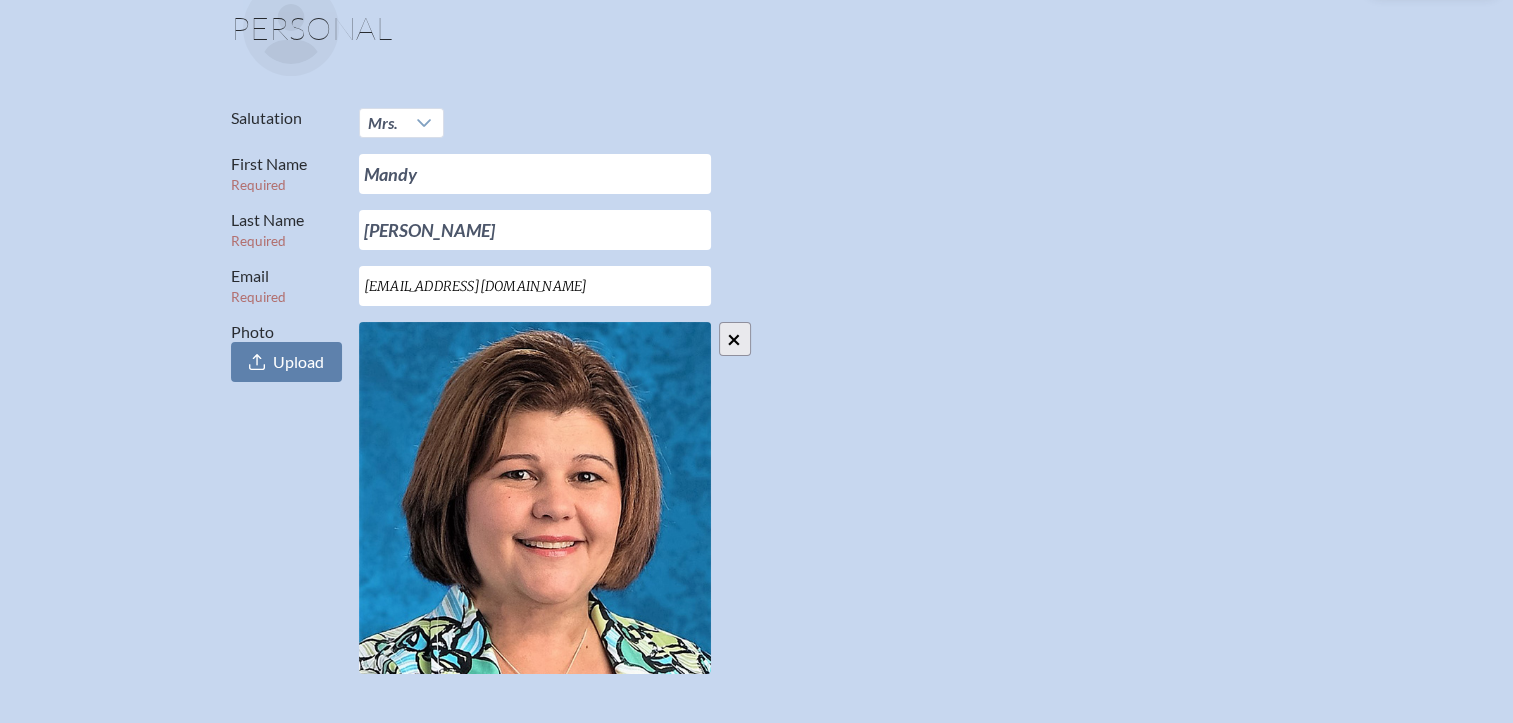 scroll, scrollTop: 247, scrollLeft: 0, axis: vertical 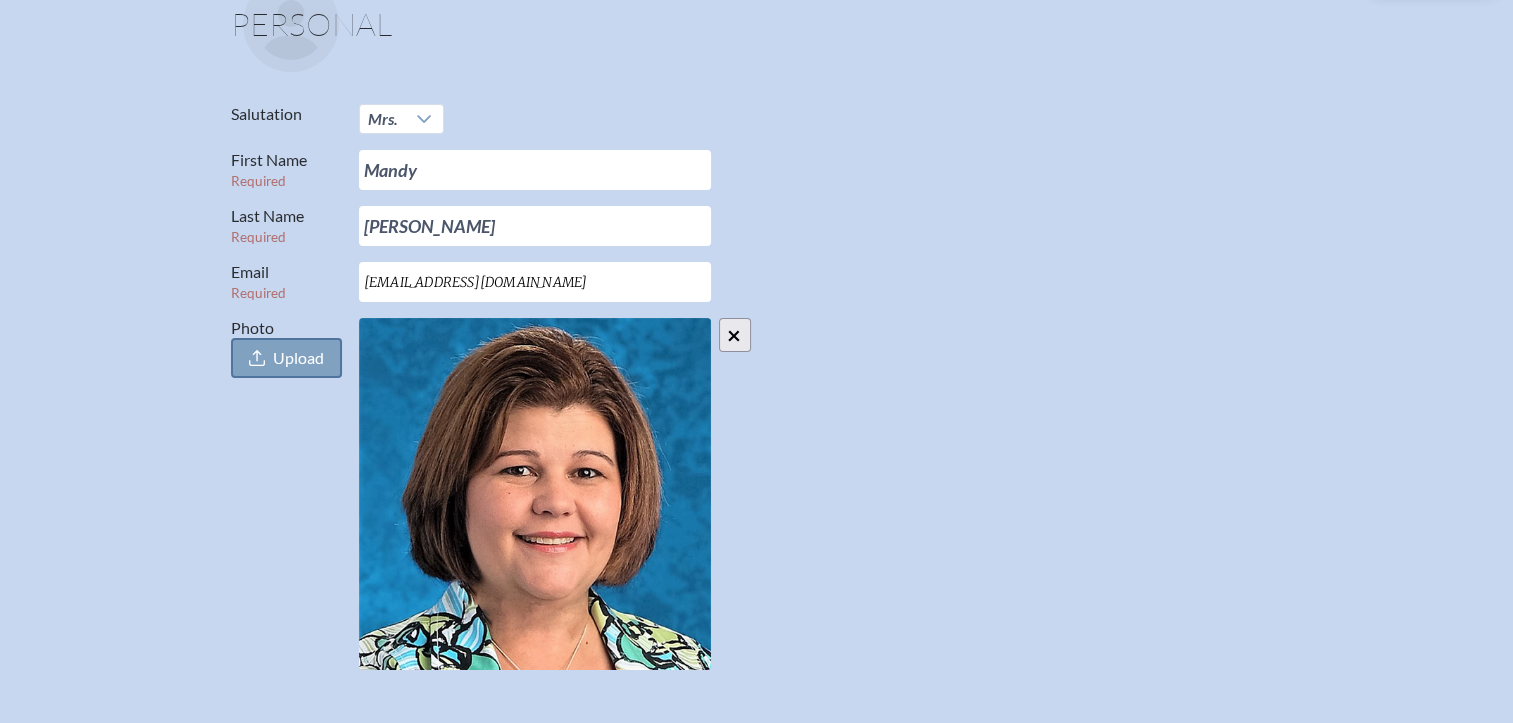 click on "Upload" 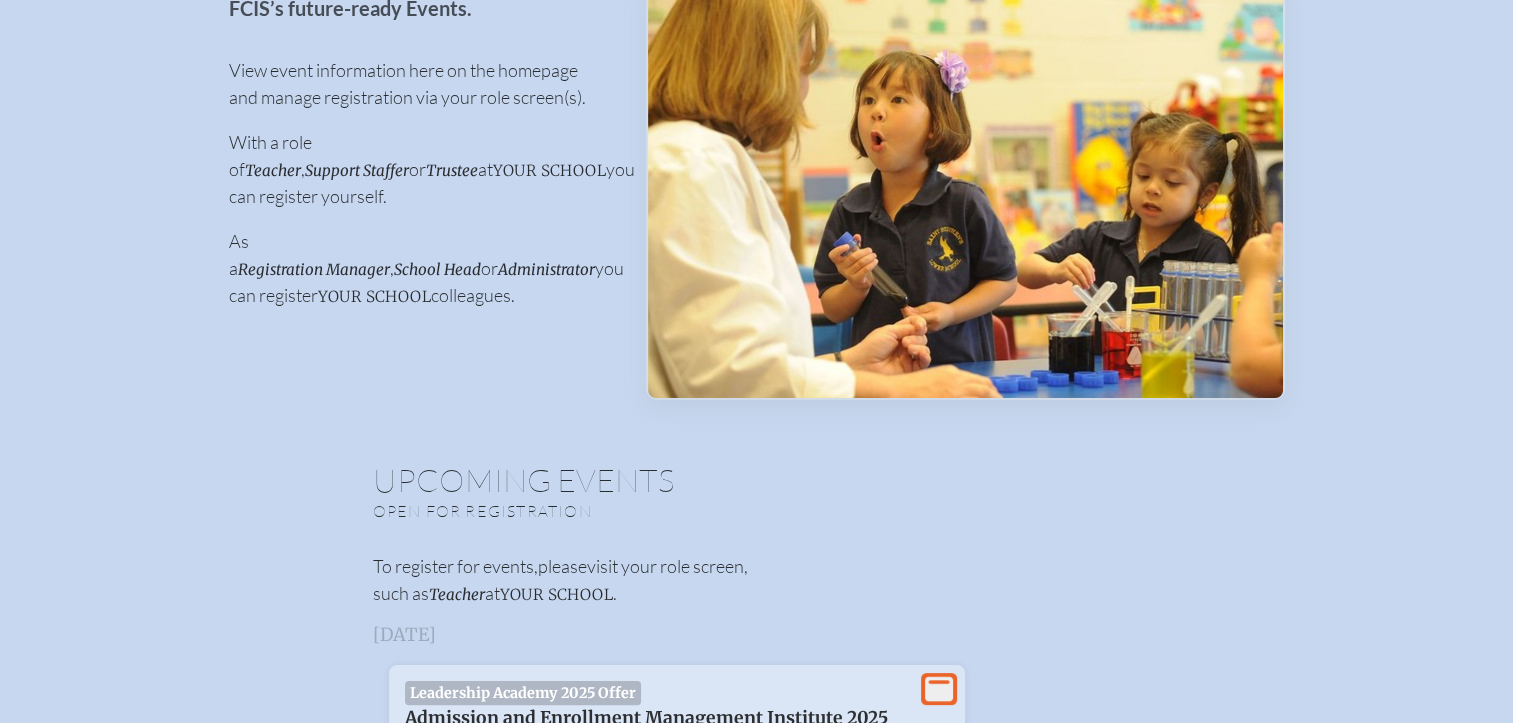 scroll, scrollTop: 0, scrollLeft: 0, axis: both 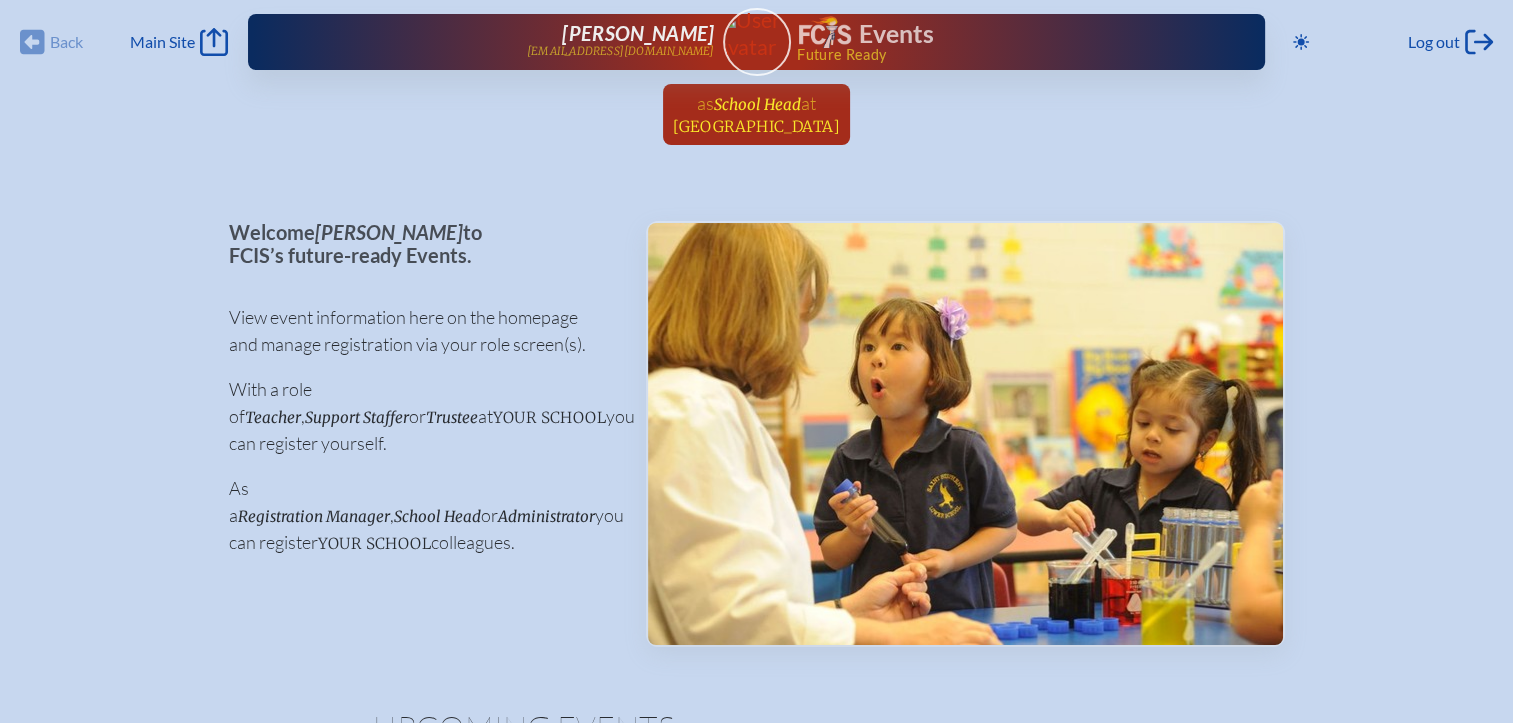 click on "at  [GEOGRAPHIC_DATA]" at bounding box center (756, 114) 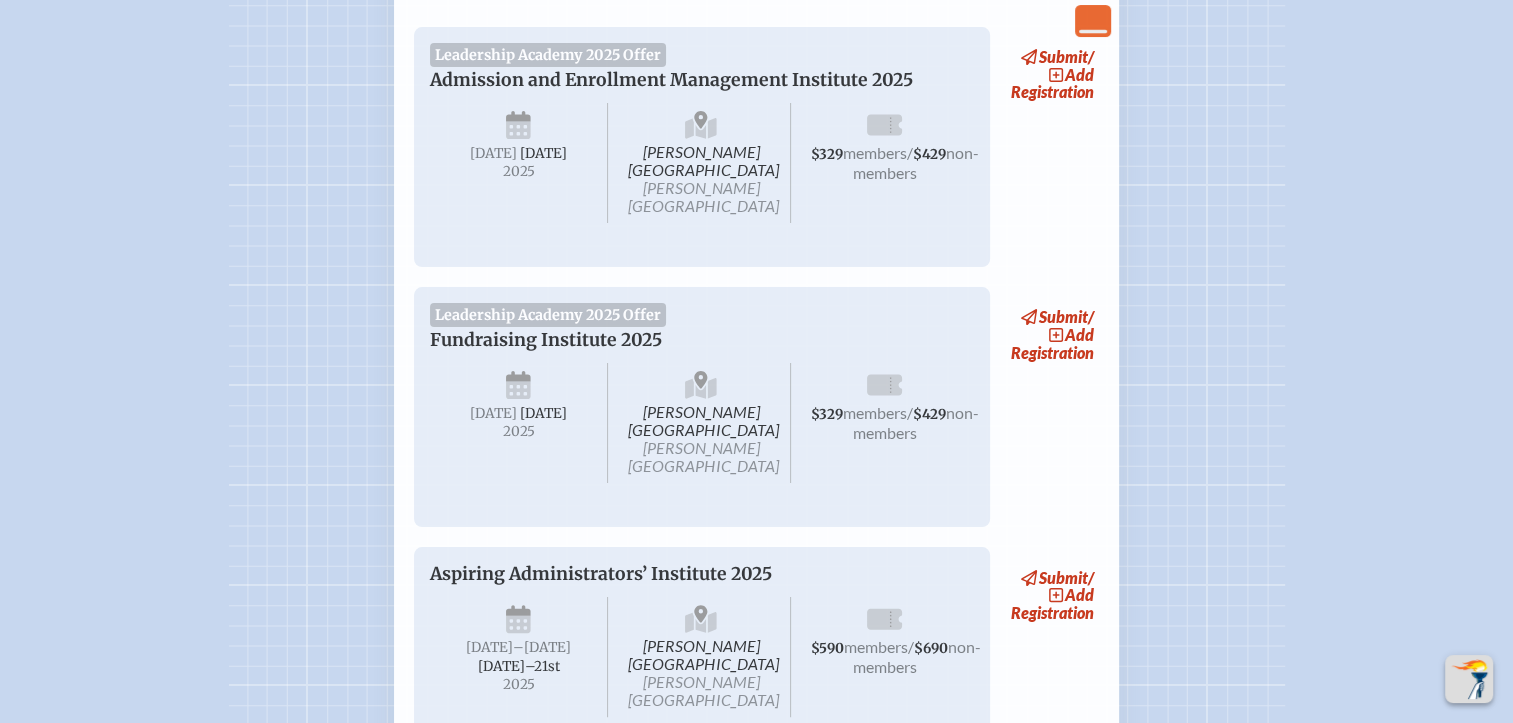 scroll, scrollTop: 404, scrollLeft: 0, axis: vertical 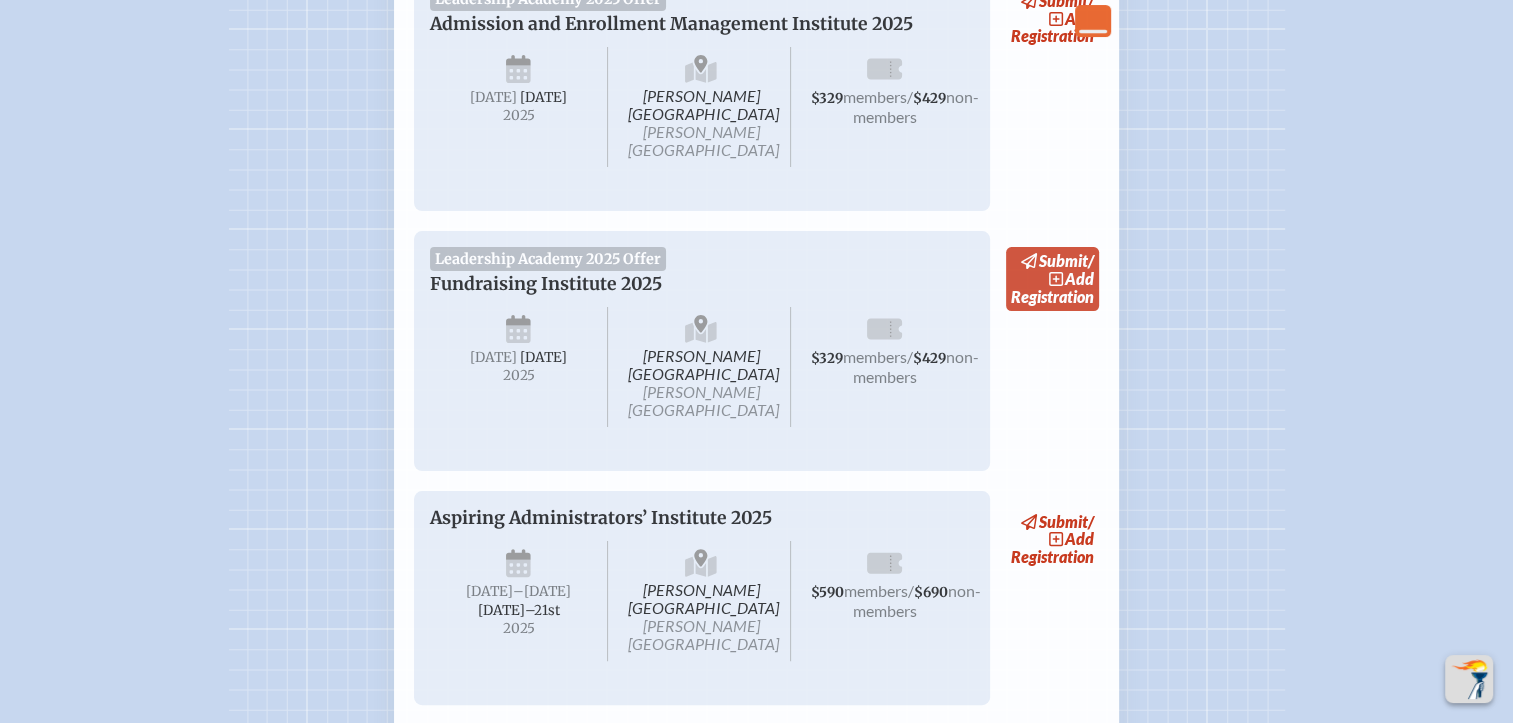 click on "submit  /  add  Registration" at bounding box center [1053, 278] 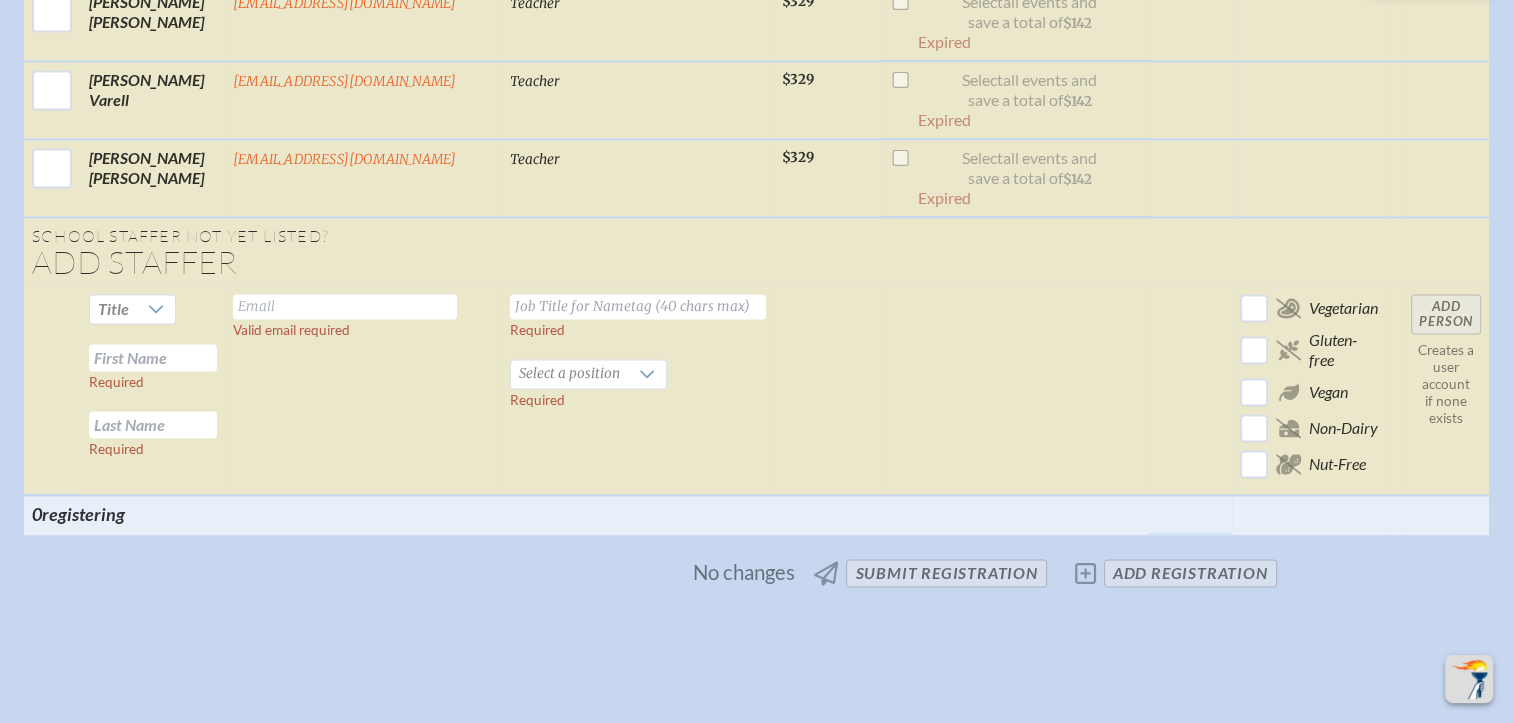 scroll, scrollTop: 2830, scrollLeft: 0, axis: vertical 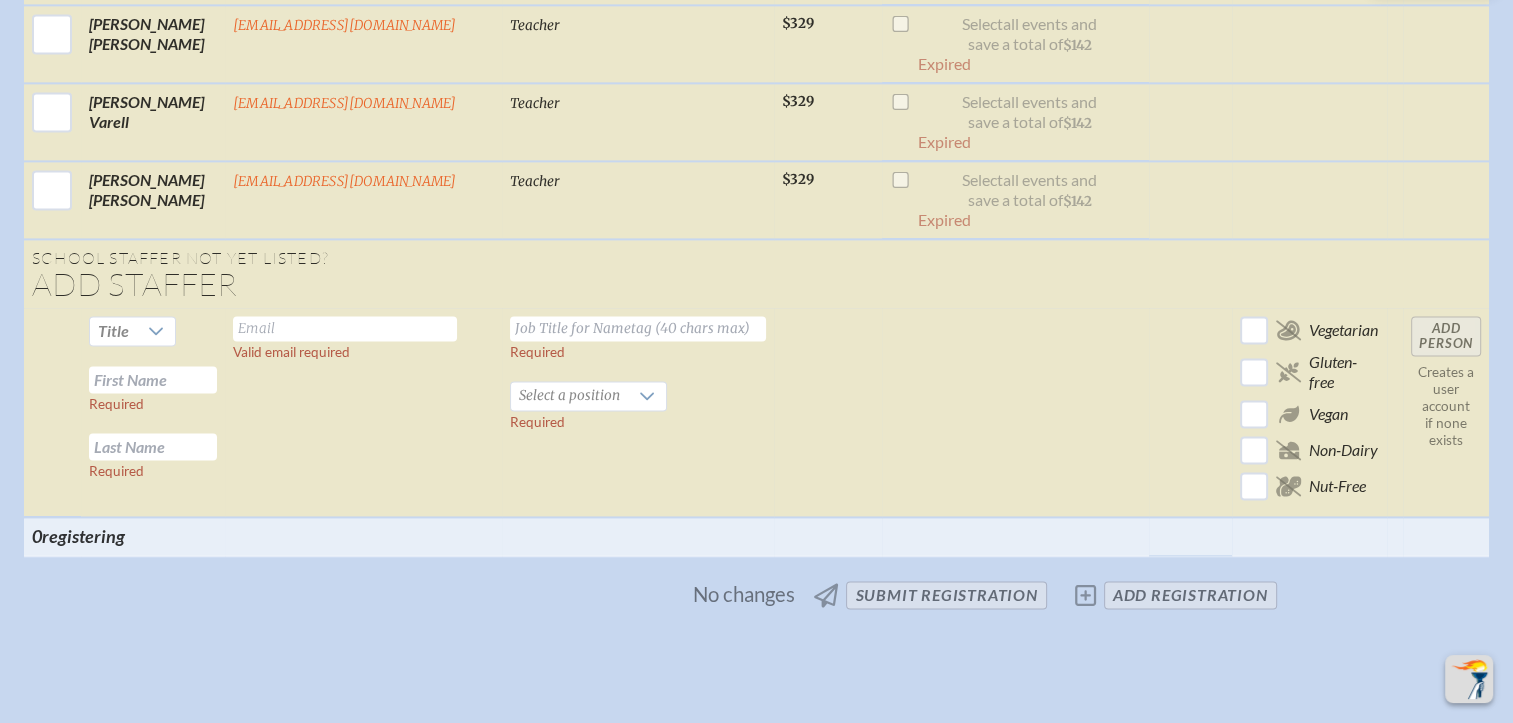 click at bounding box center (345, 328) 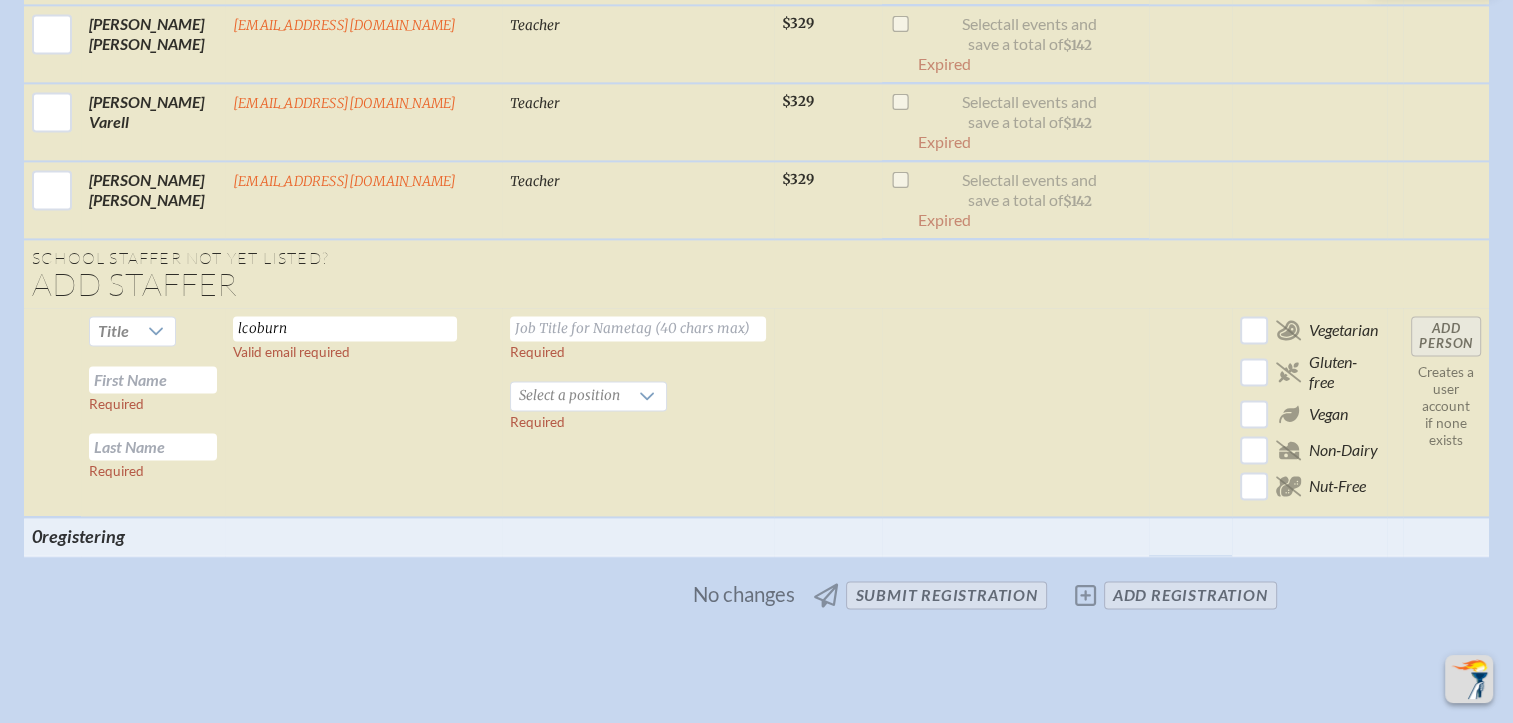 type on "[EMAIL_ADDRESS][DOMAIN_NAME]" 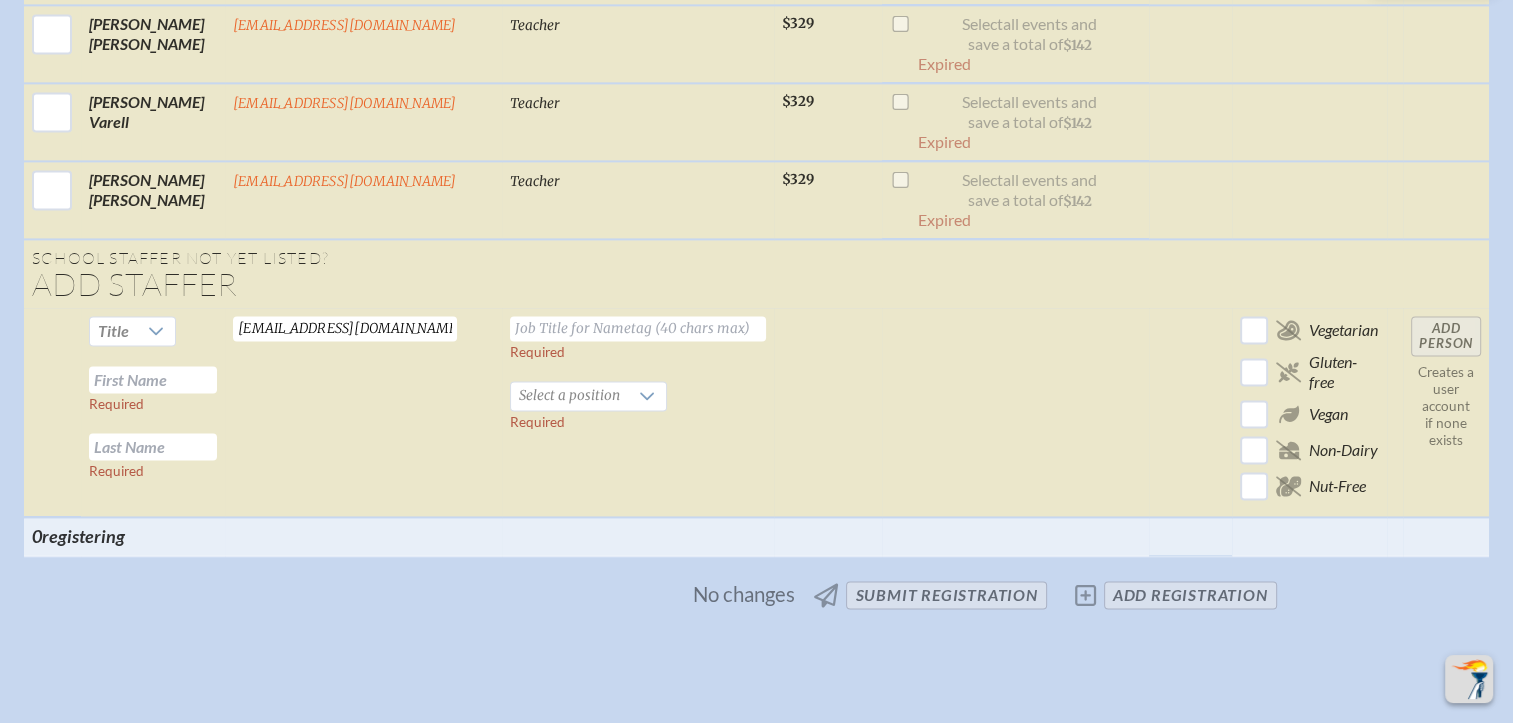 click at bounding box center (638, 328) 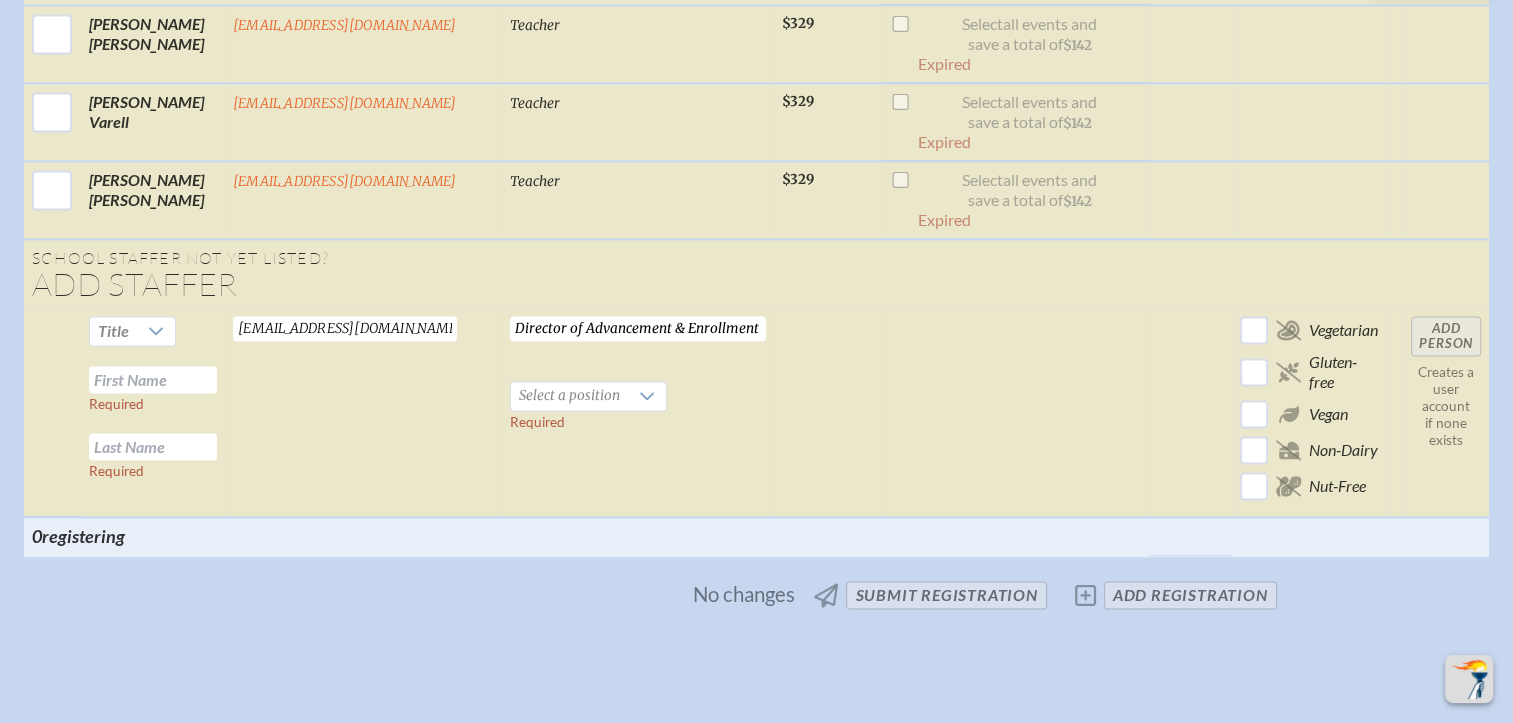 type on "Director of Advancement & Enrollment" 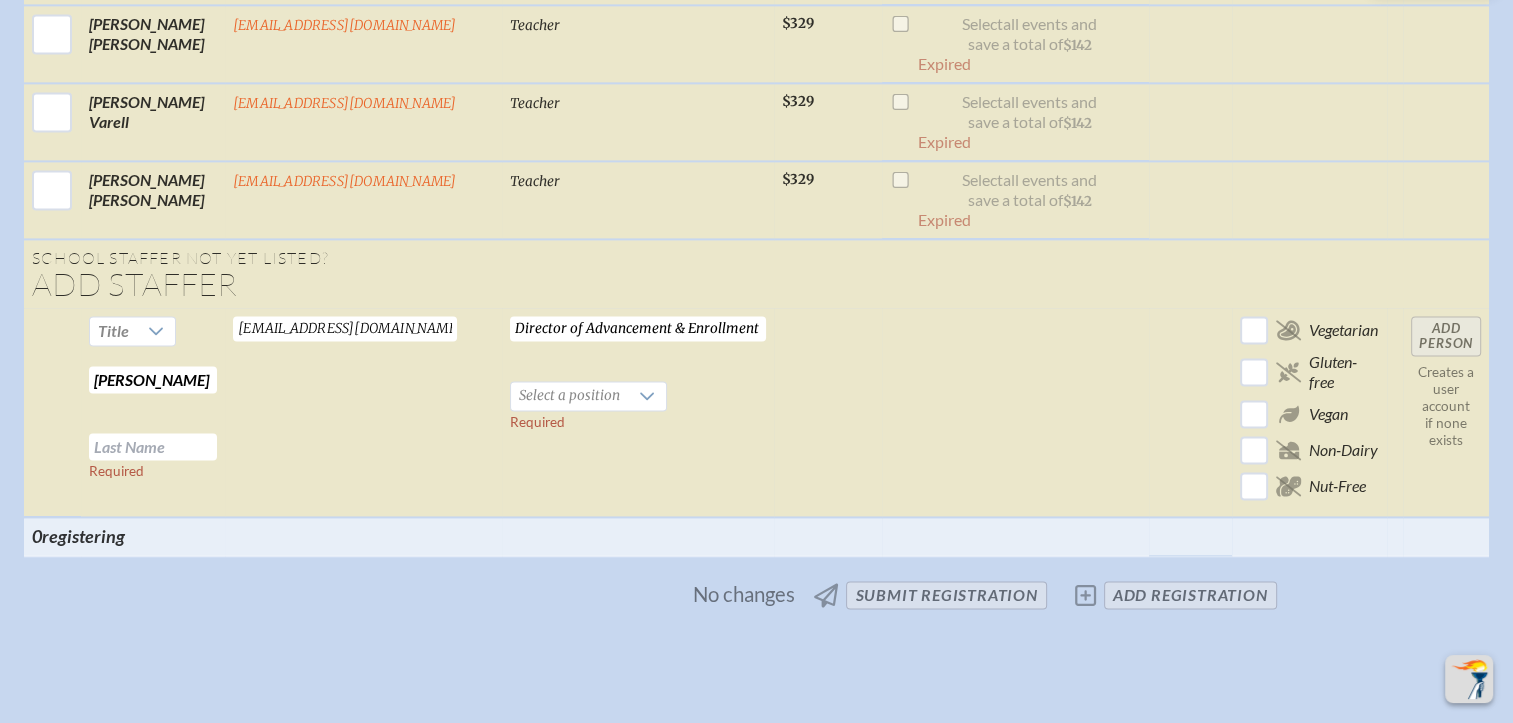 type on "[PERSON_NAME]" 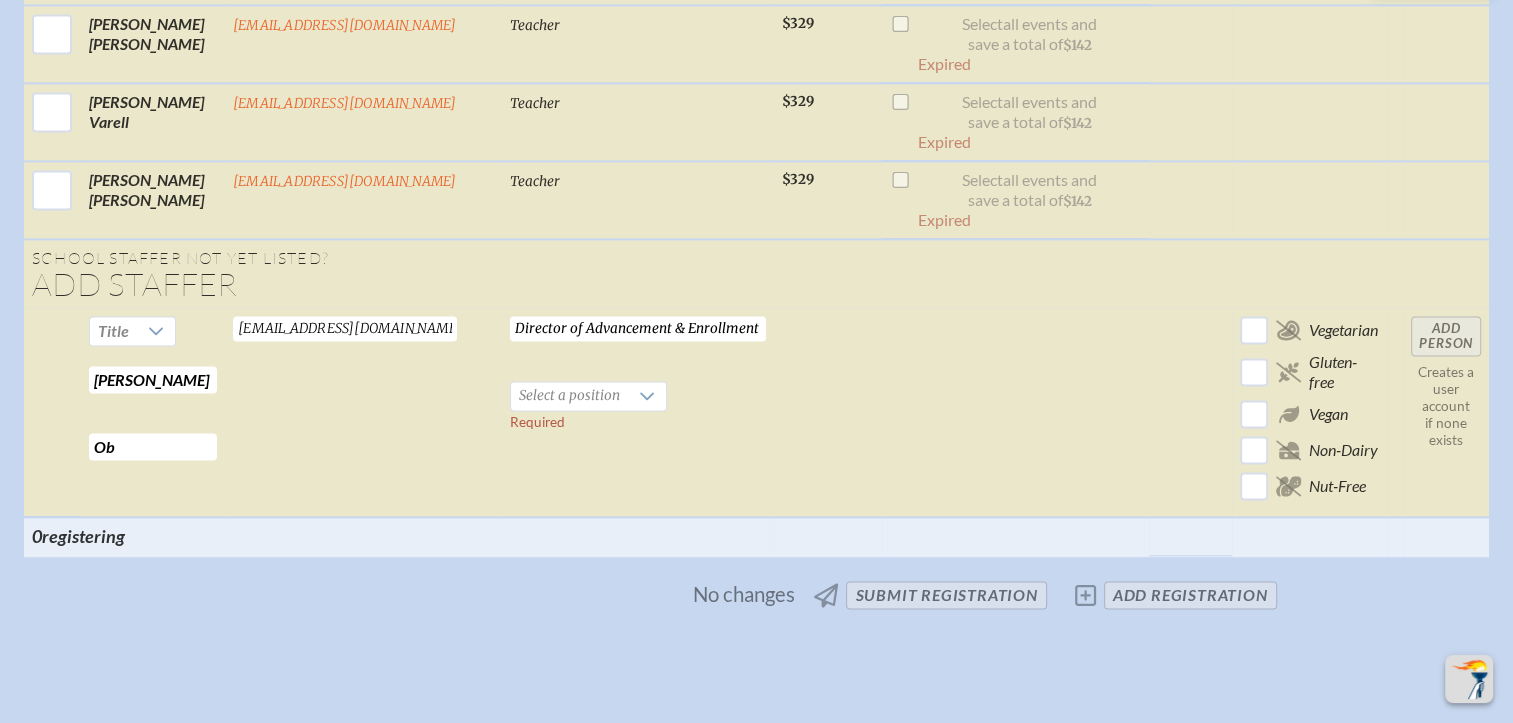 type on "o" 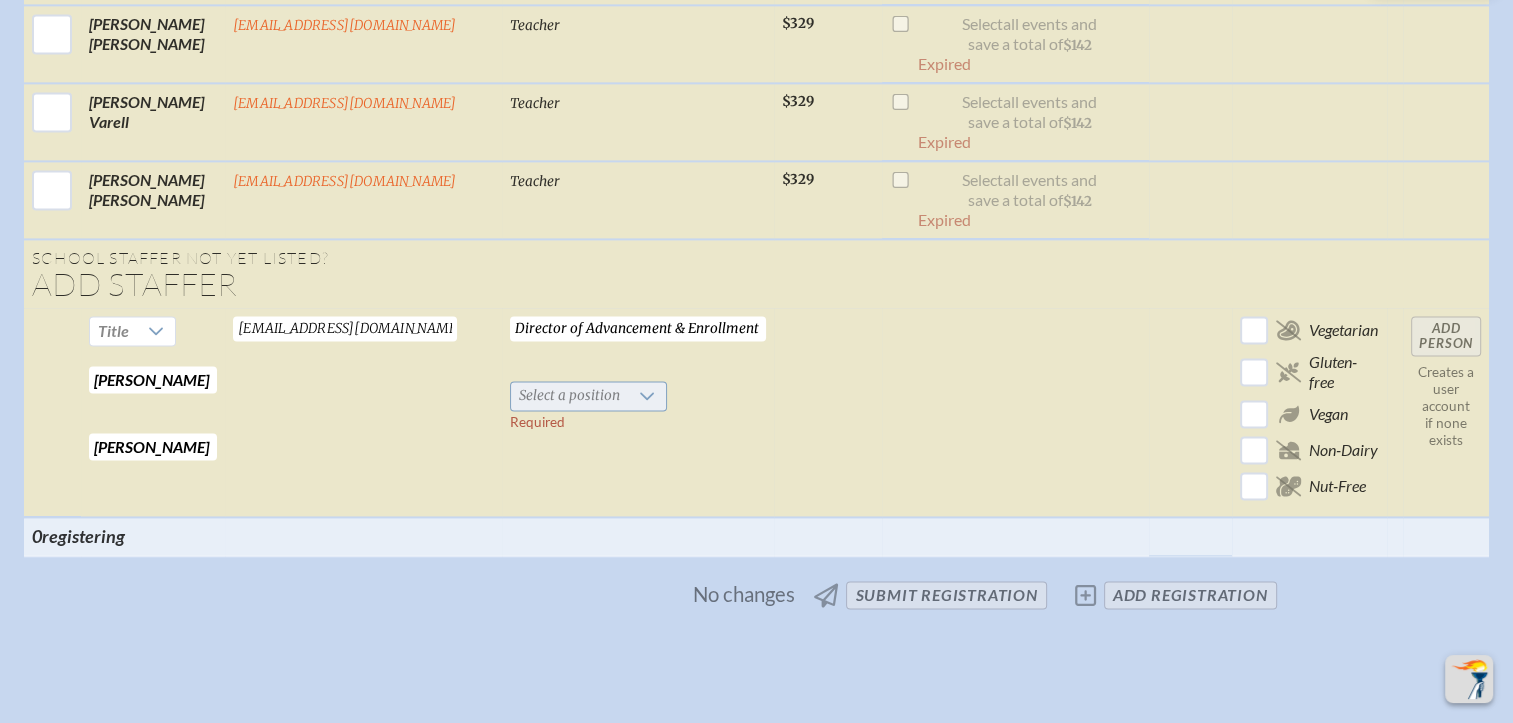 type on "[PERSON_NAME]" 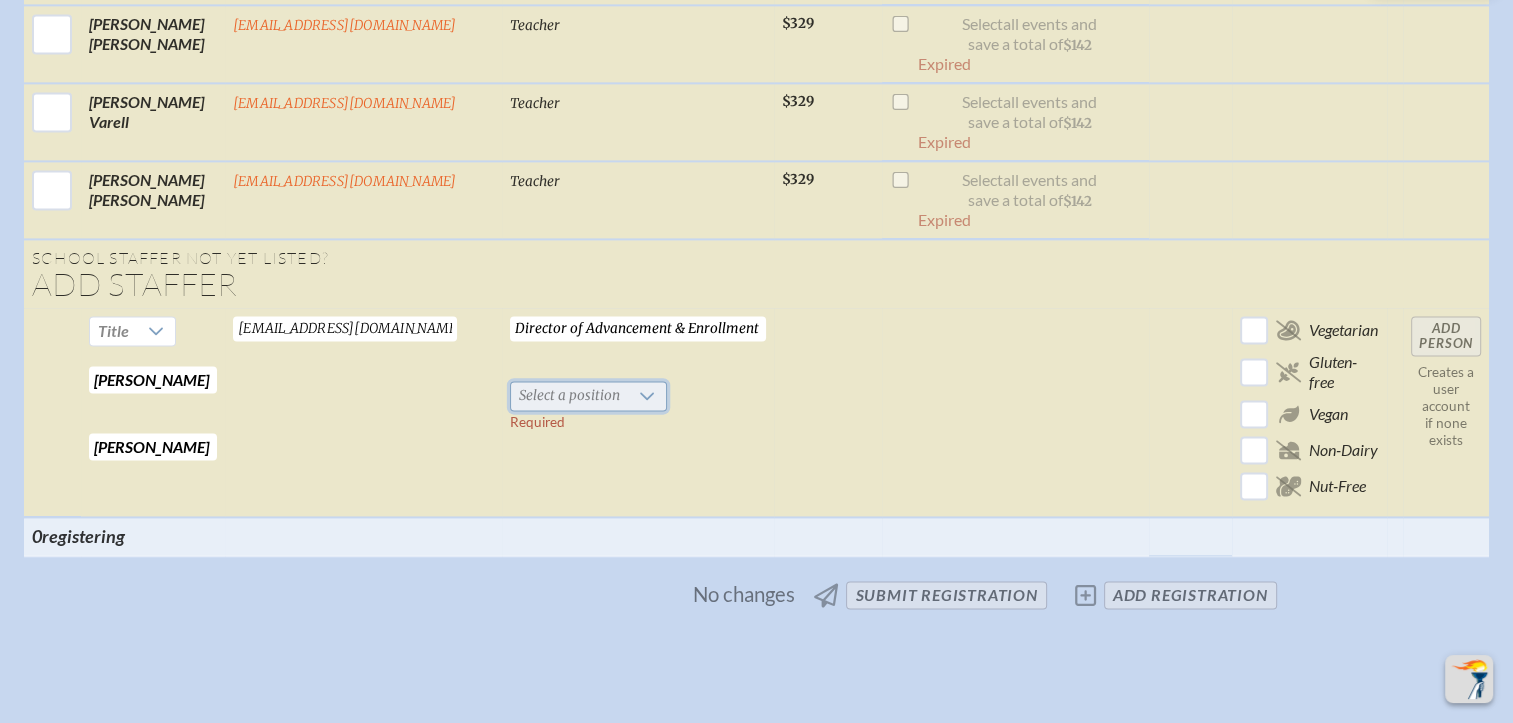 click on "Select a position" at bounding box center (569, 396) 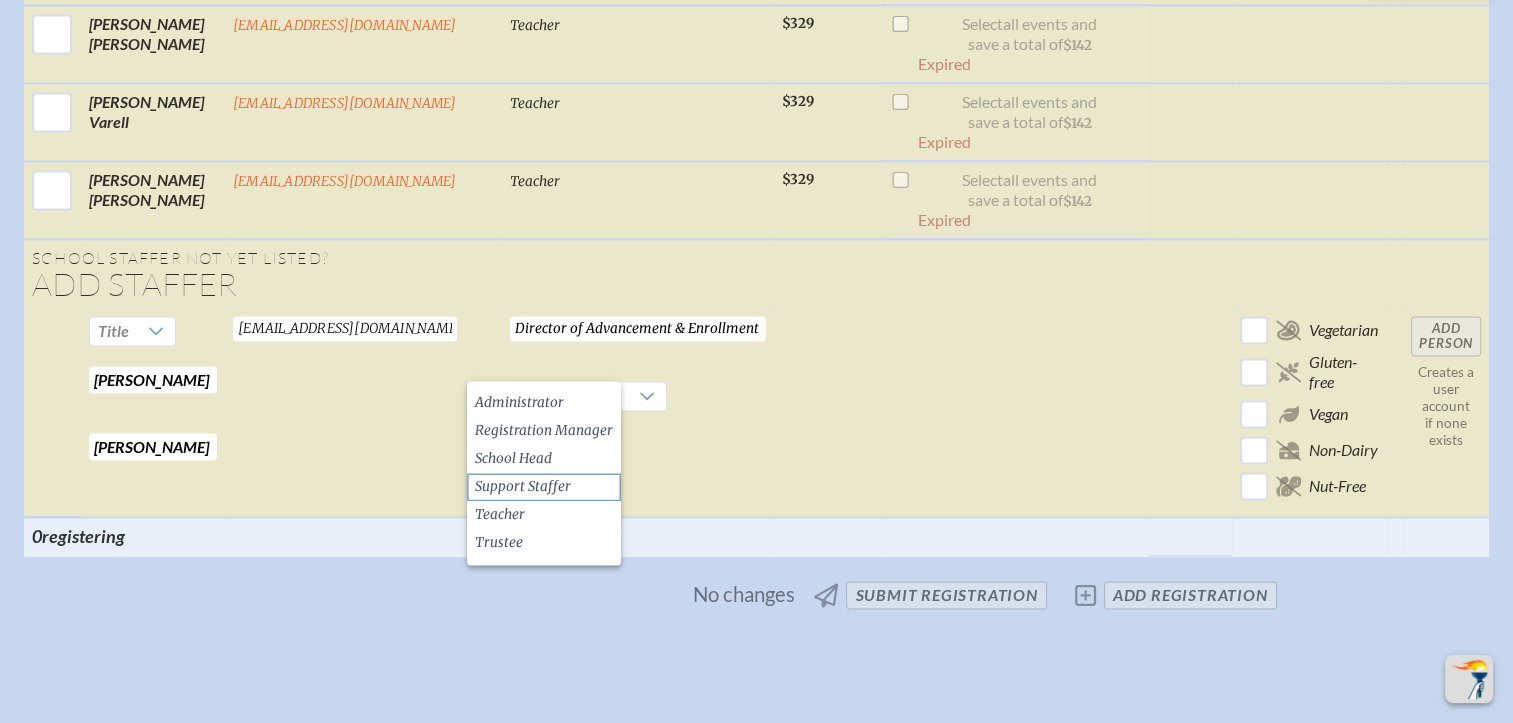 click on "Support Staffer" 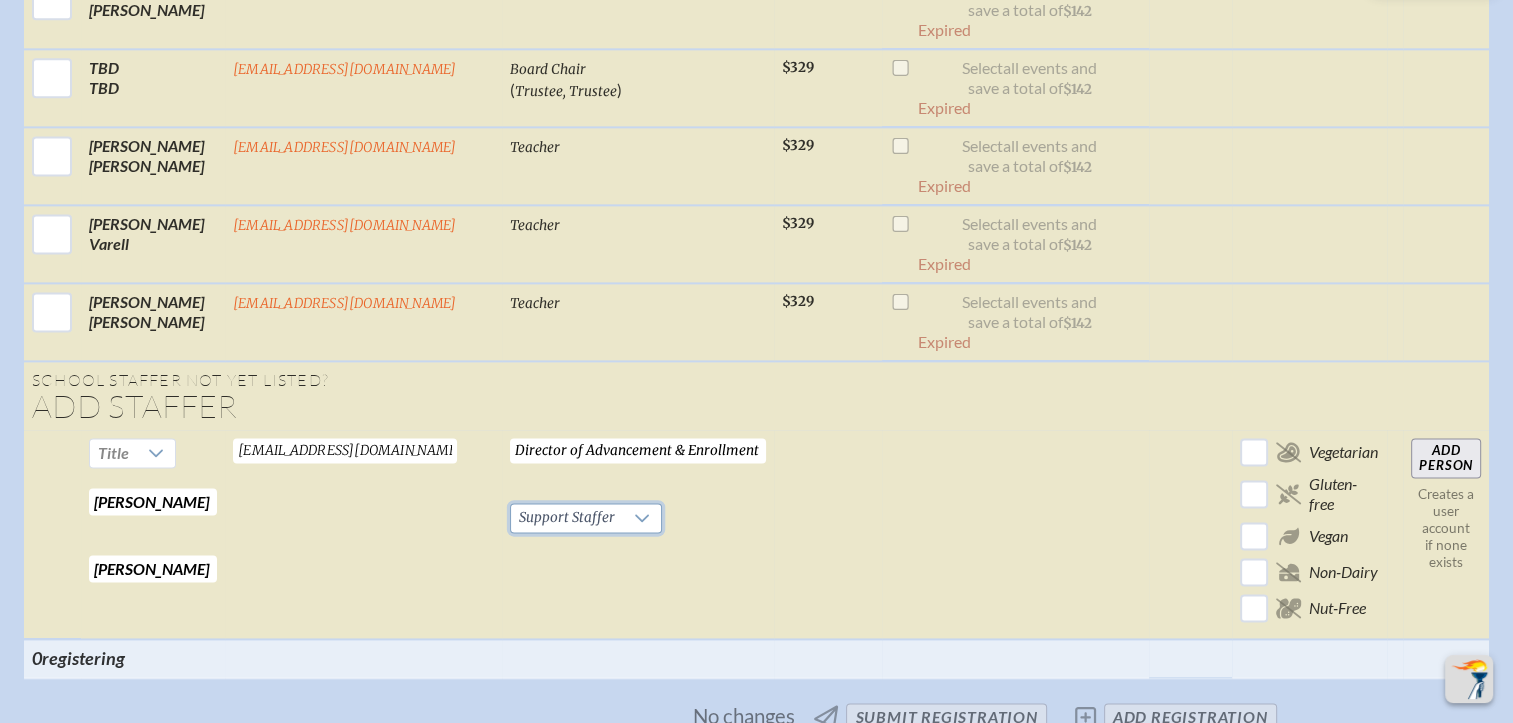 scroll, scrollTop: 2766, scrollLeft: 0, axis: vertical 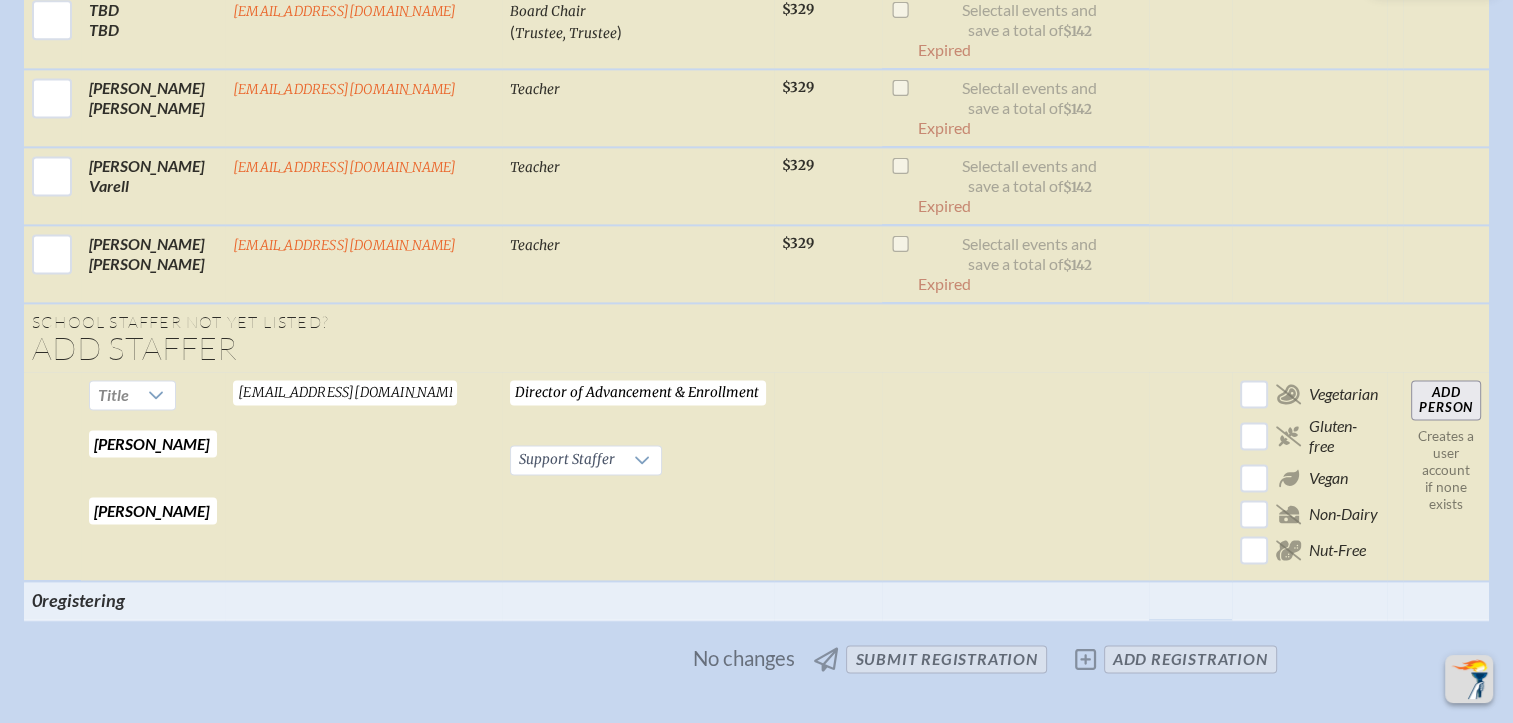 click on "Add Person" at bounding box center (1446, 400) 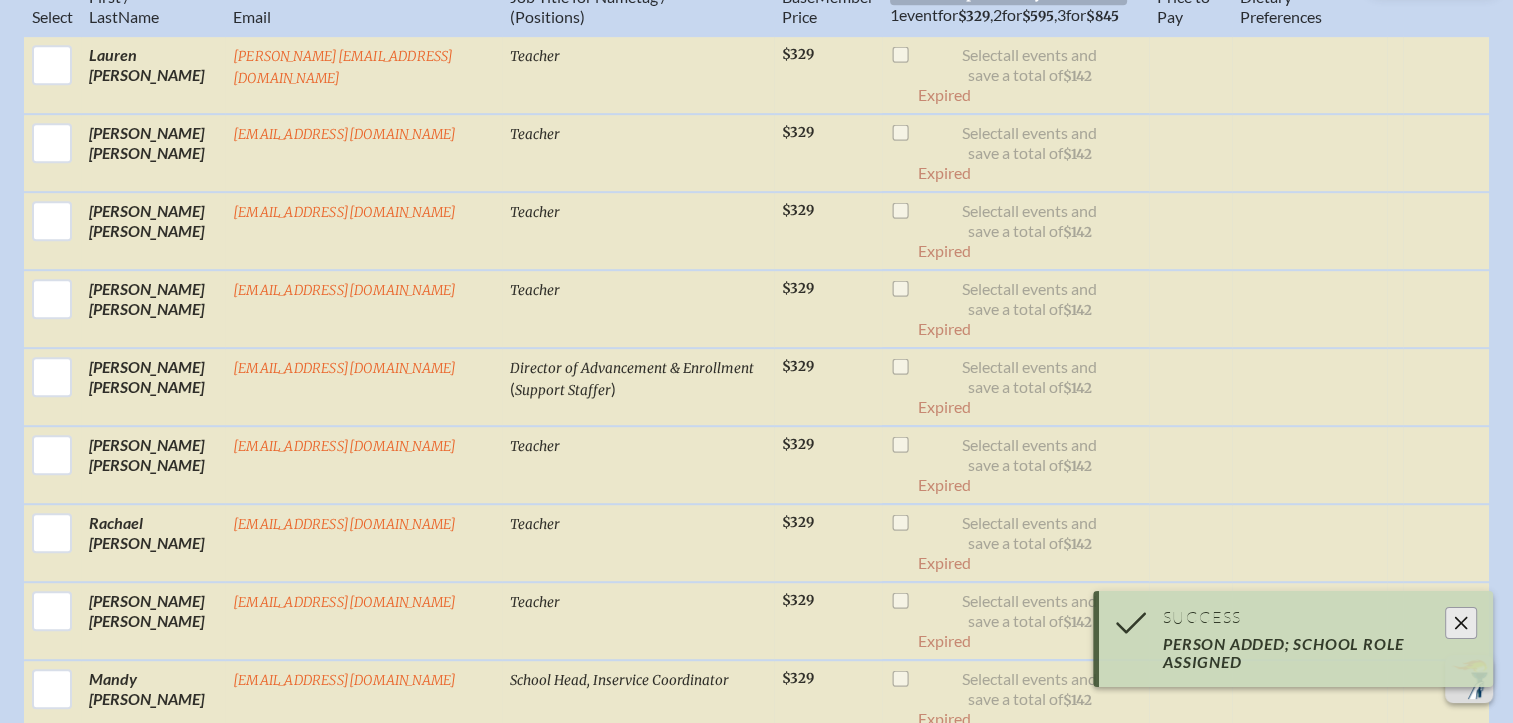 scroll, scrollTop: 1082, scrollLeft: 0, axis: vertical 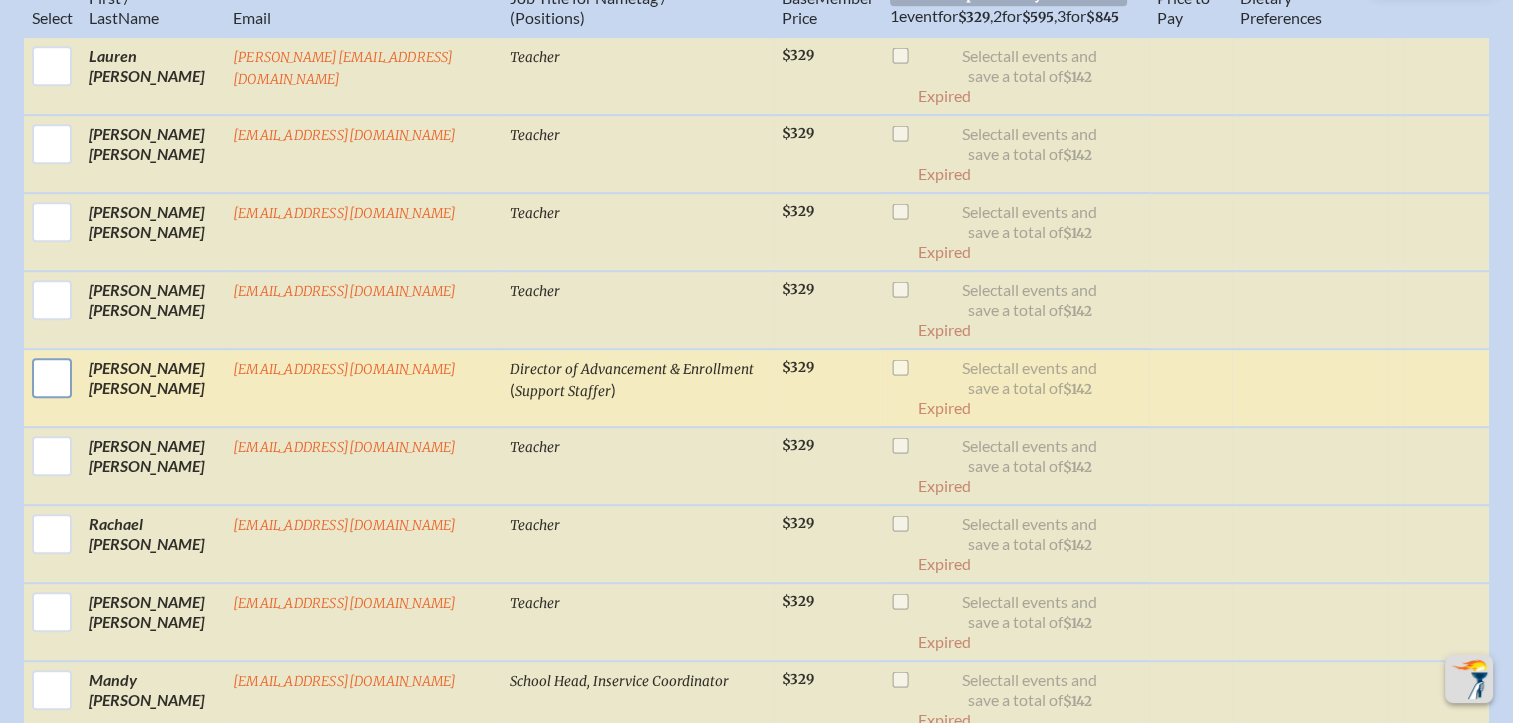 click at bounding box center (52, 378) 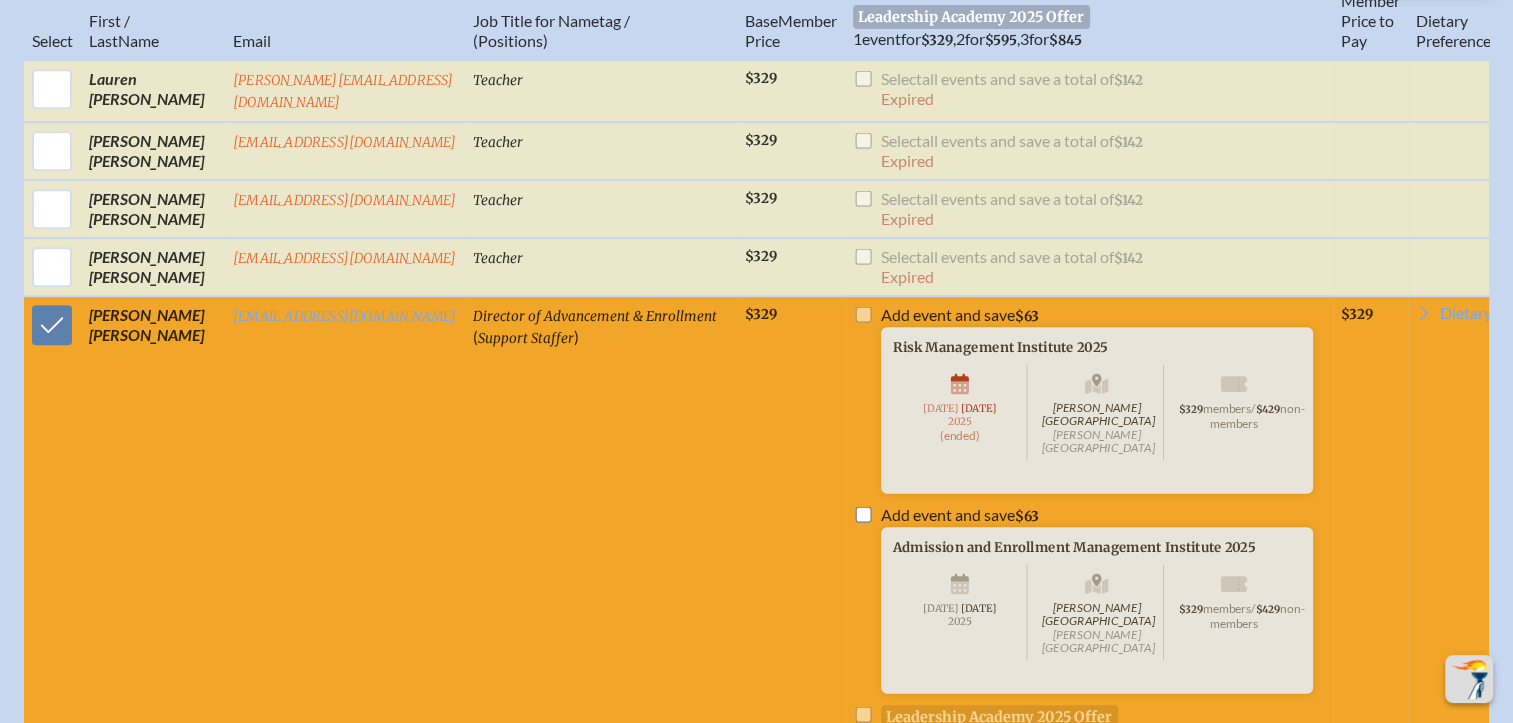 scroll, scrollTop: 1060, scrollLeft: 0, axis: vertical 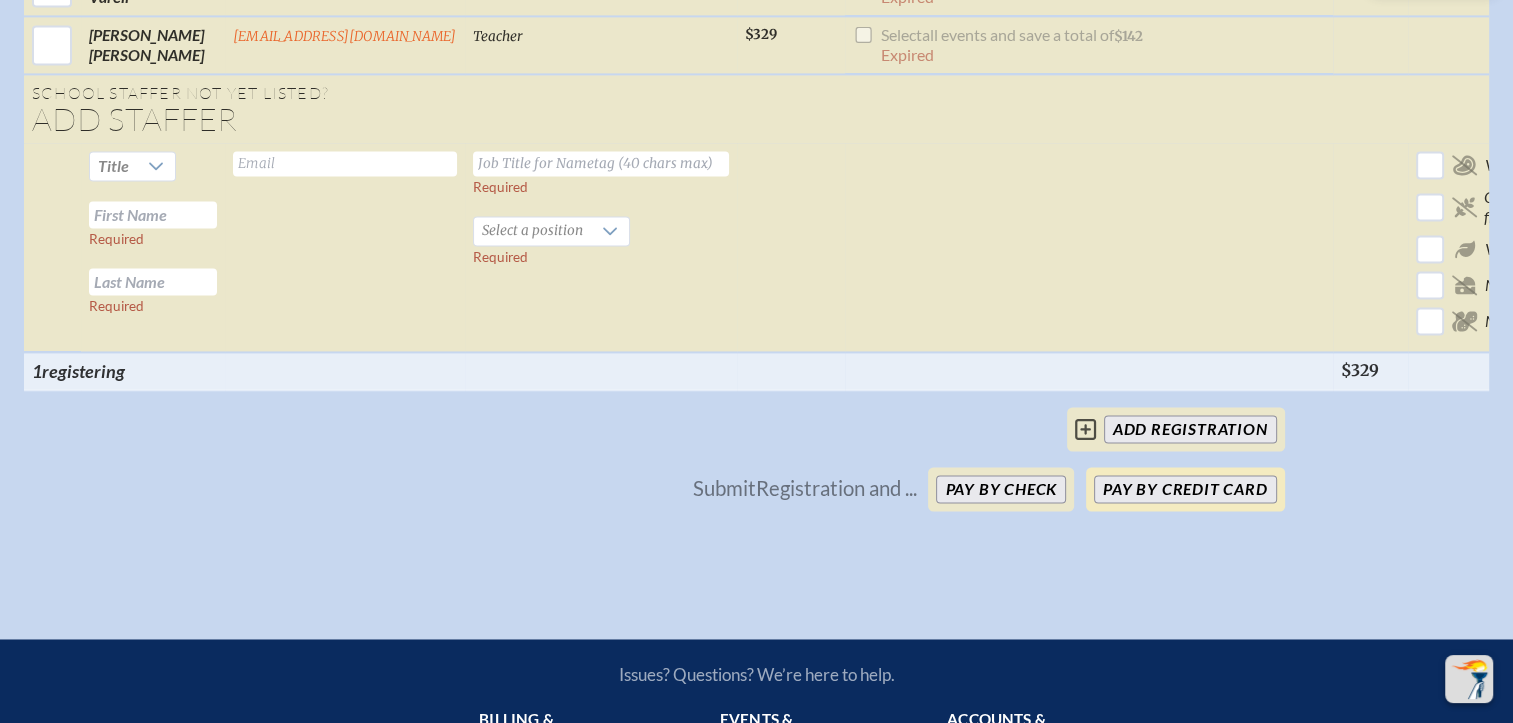 click on "Pay by Credit Card" at bounding box center (1185, 489) 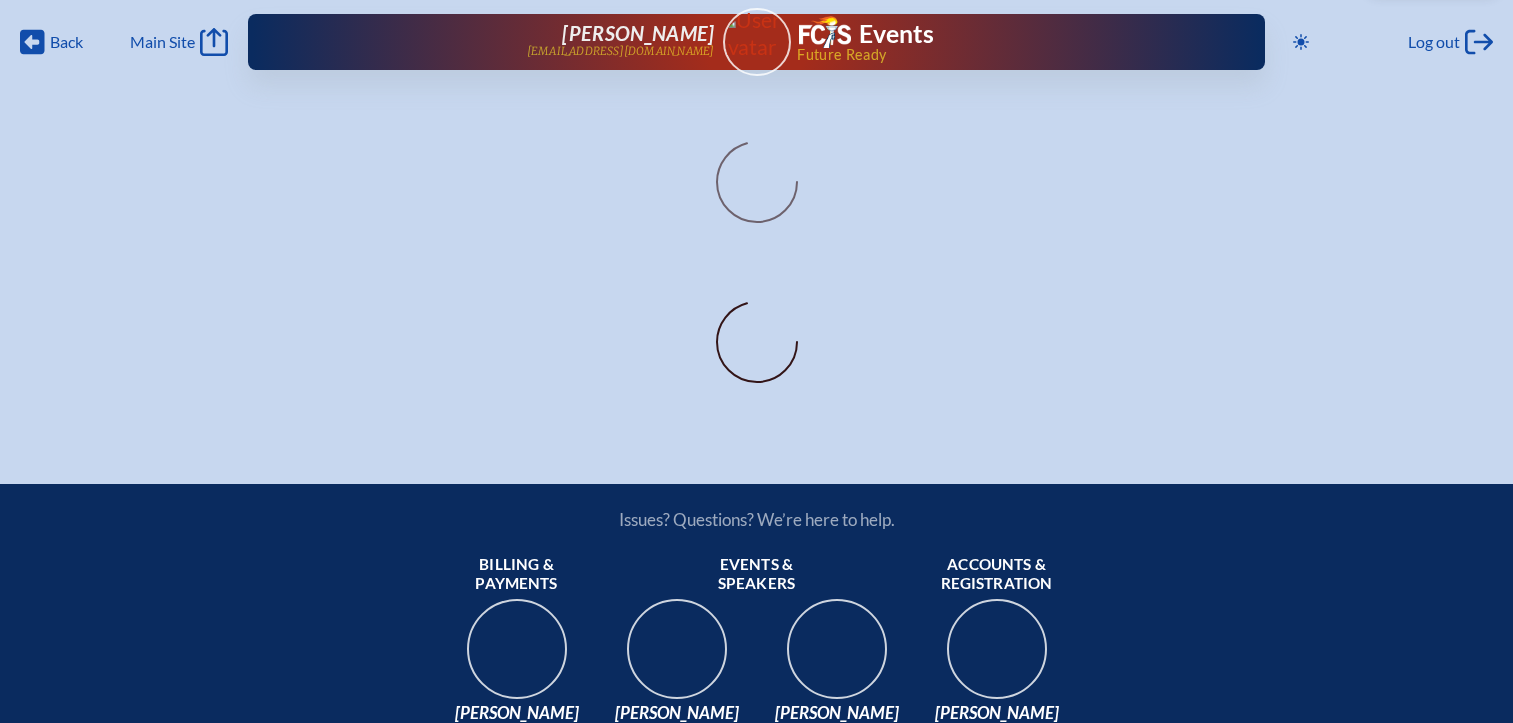 scroll, scrollTop: 0, scrollLeft: 0, axis: both 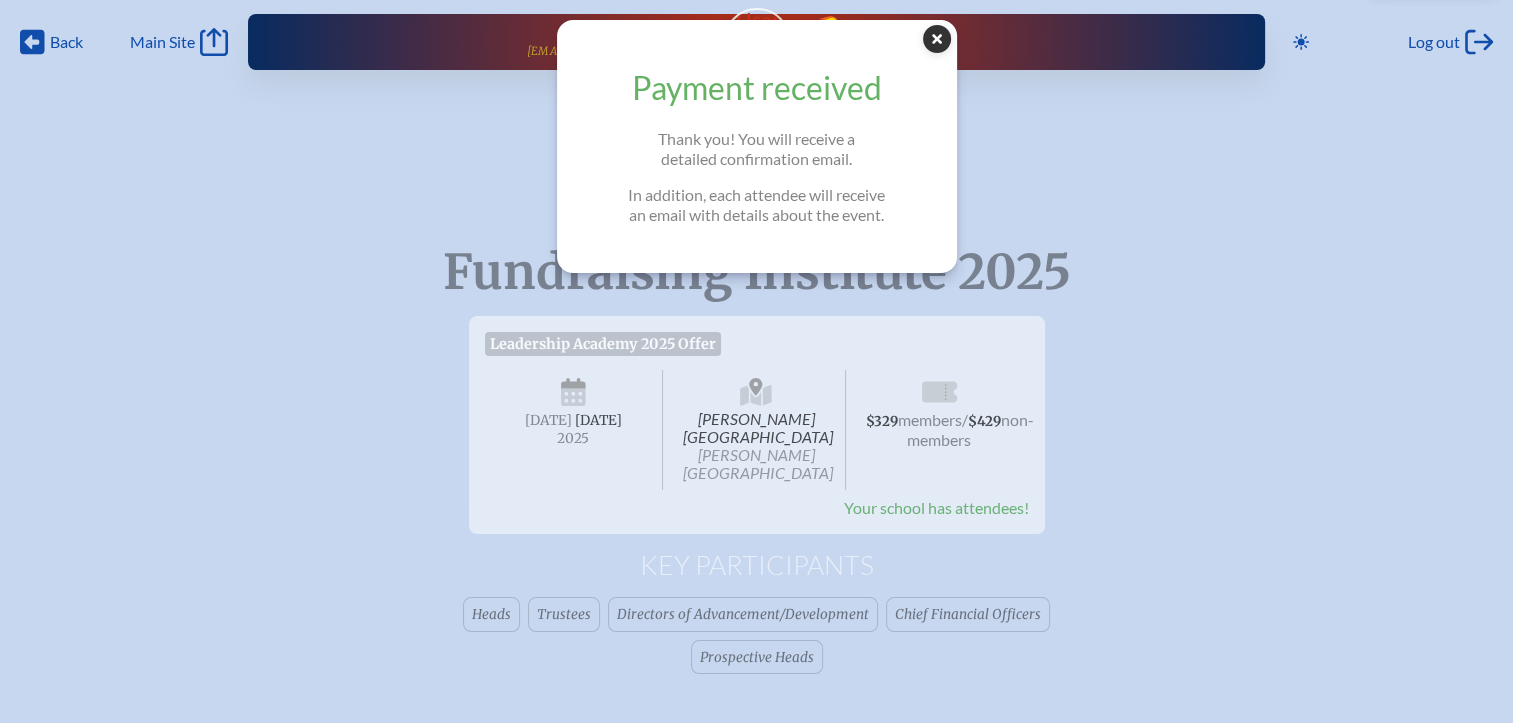 click 